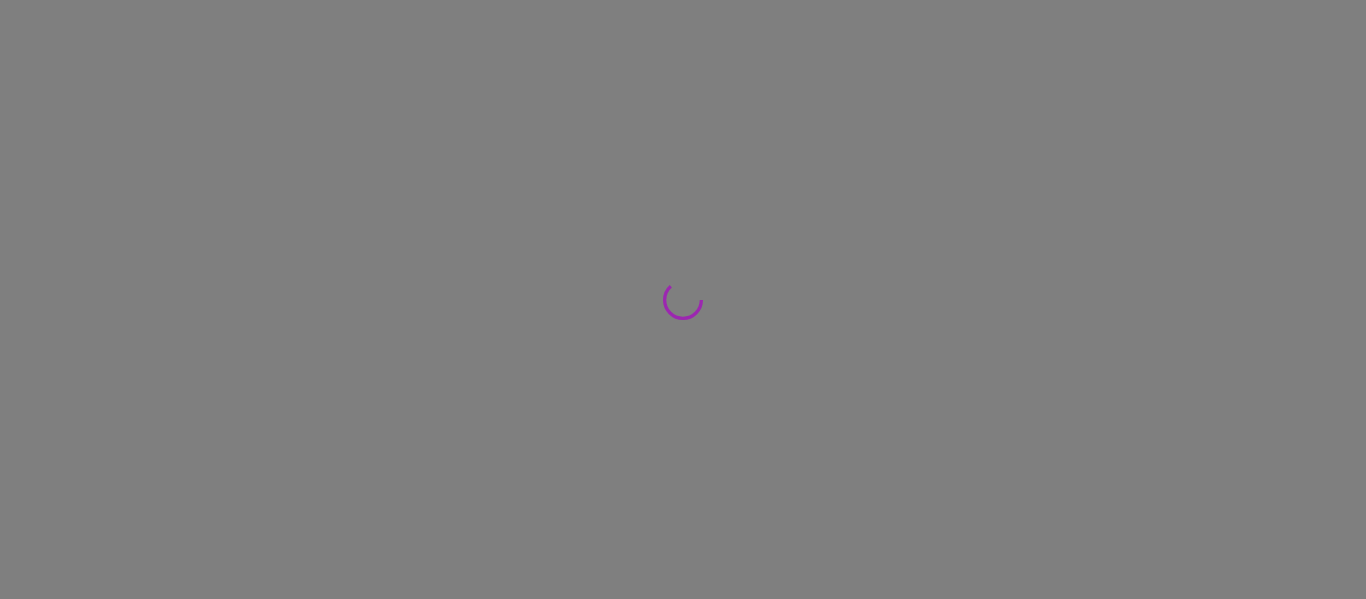 scroll, scrollTop: 0, scrollLeft: 0, axis: both 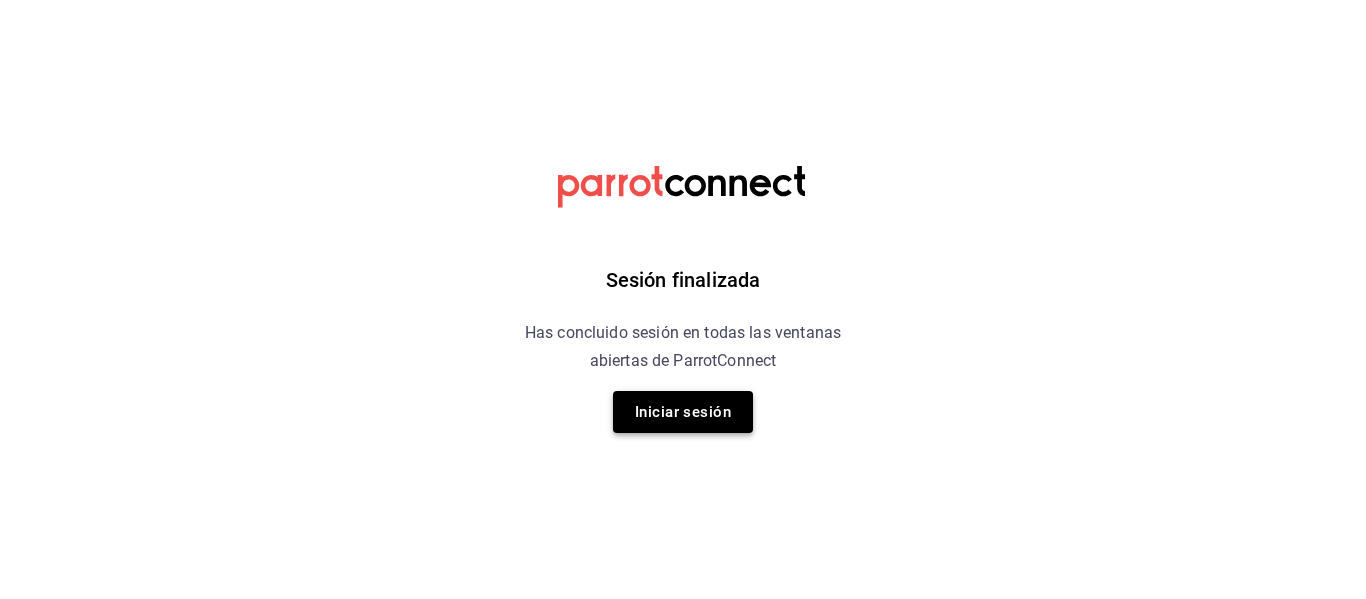 click on "Iniciar sesión" at bounding box center (683, 412) 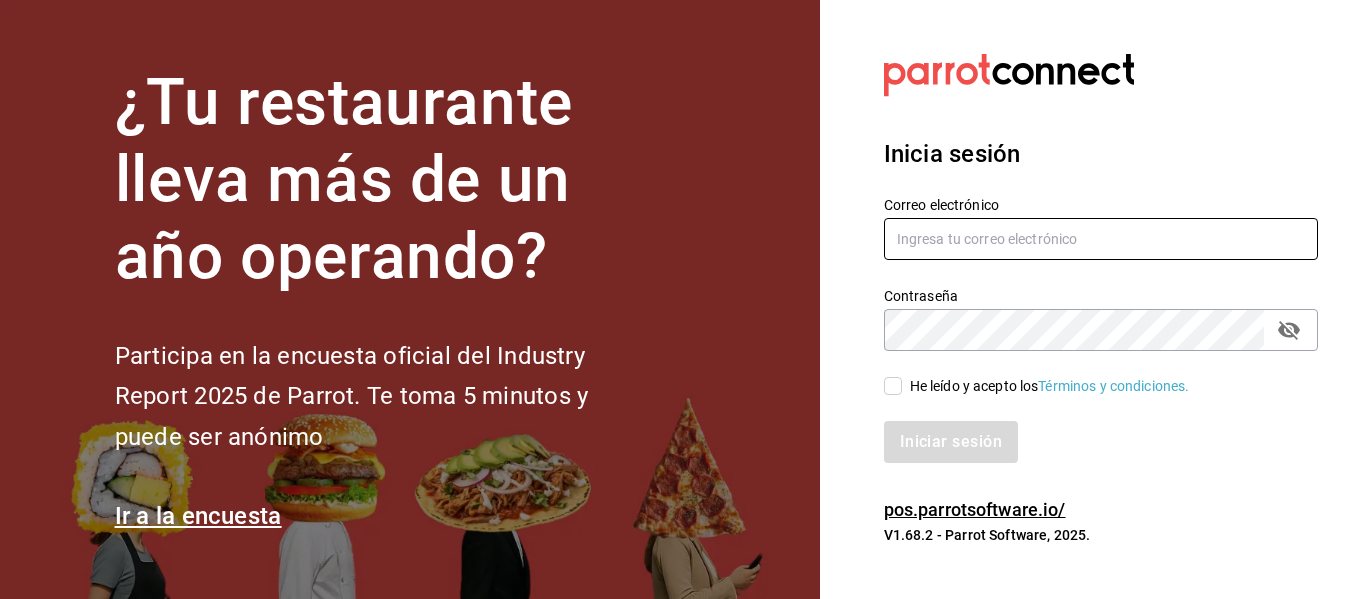 click at bounding box center (1101, 239) 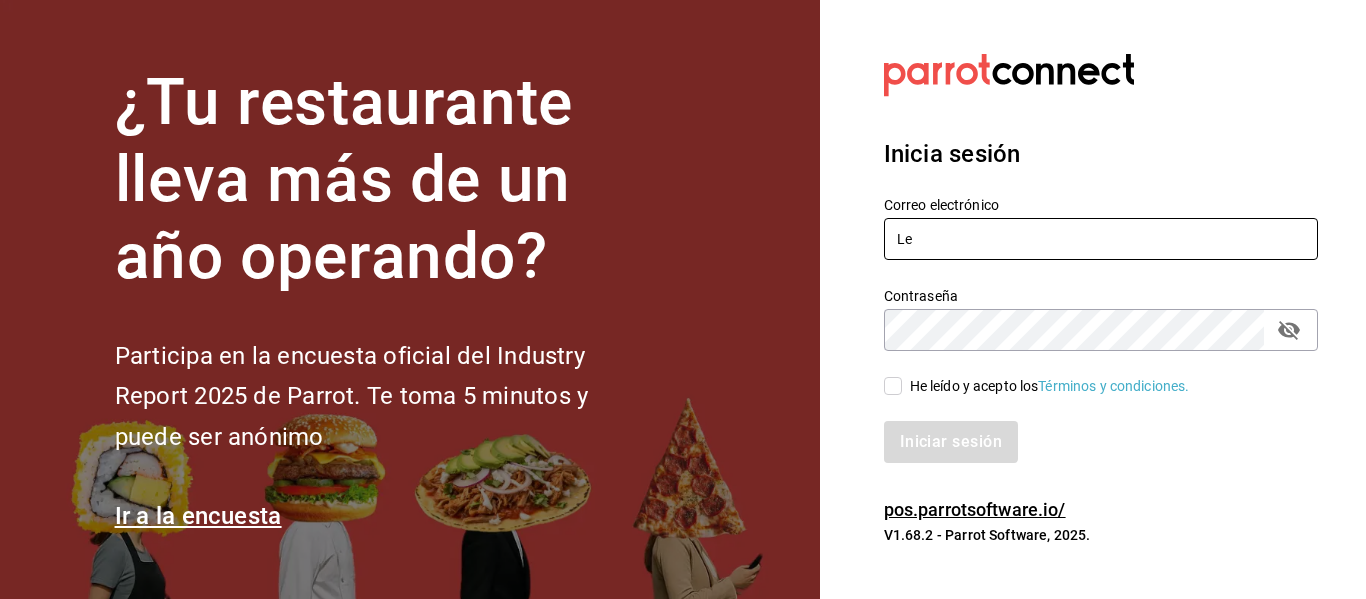 type on "L" 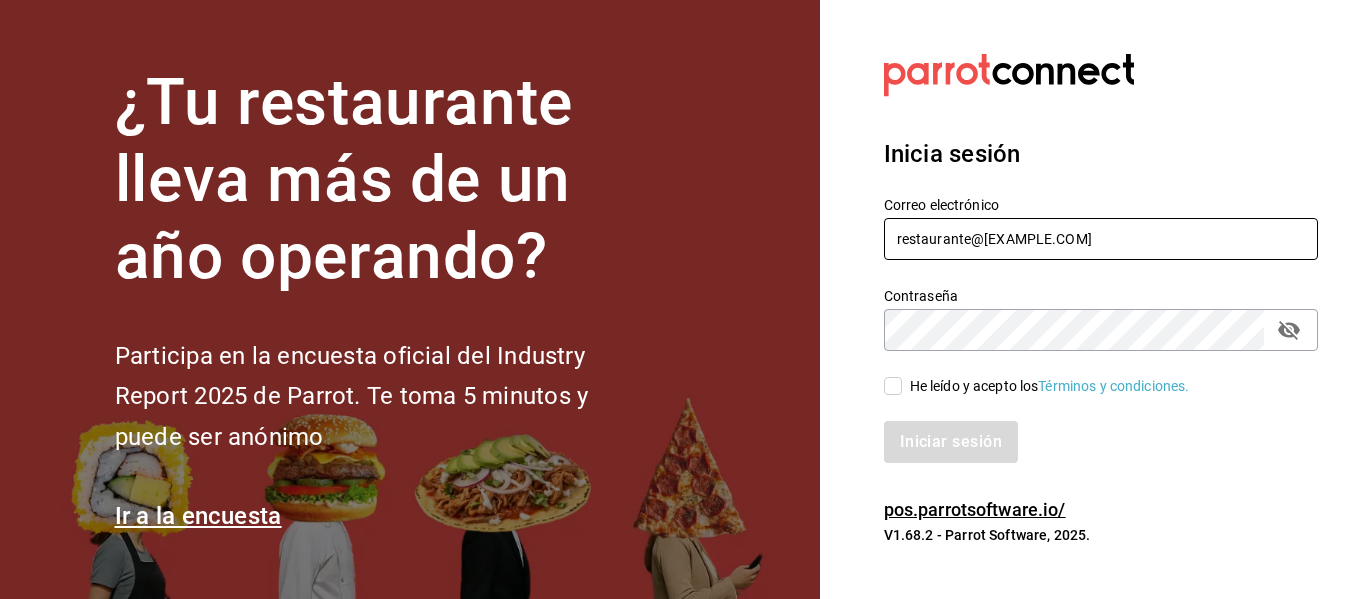 type on "restaurante@hotellepanto.com" 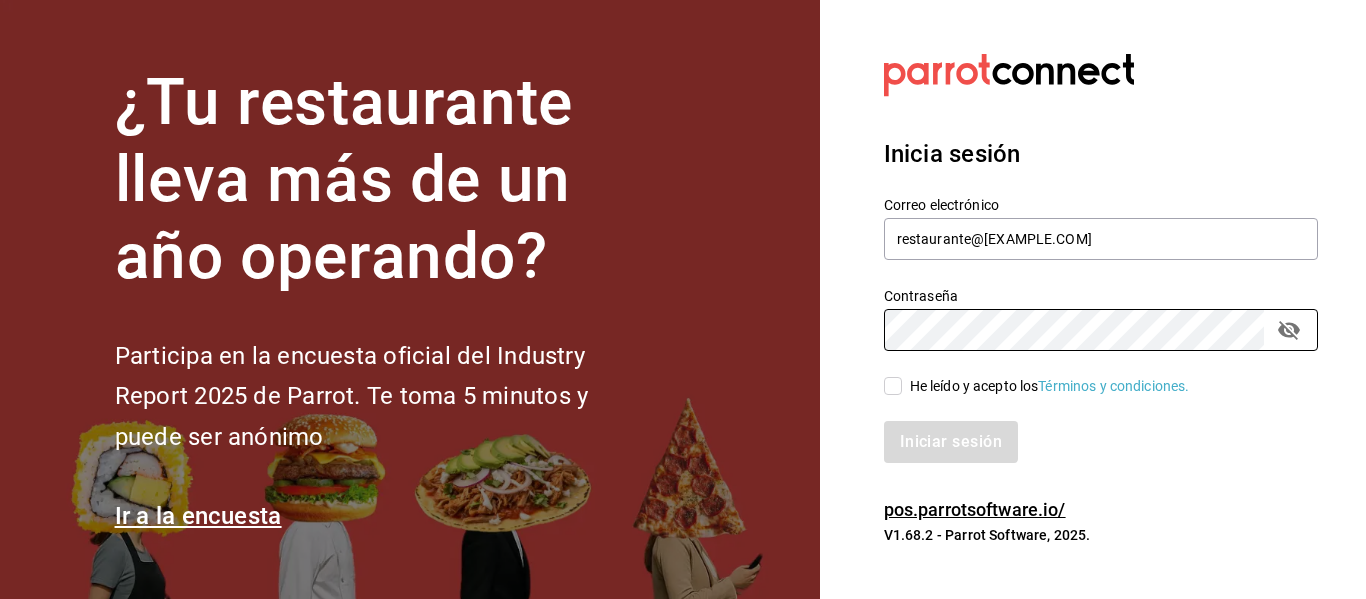 drag, startPoint x: 891, startPoint y: 393, endPoint x: 921, endPoint y: 411, distance: 34.98571 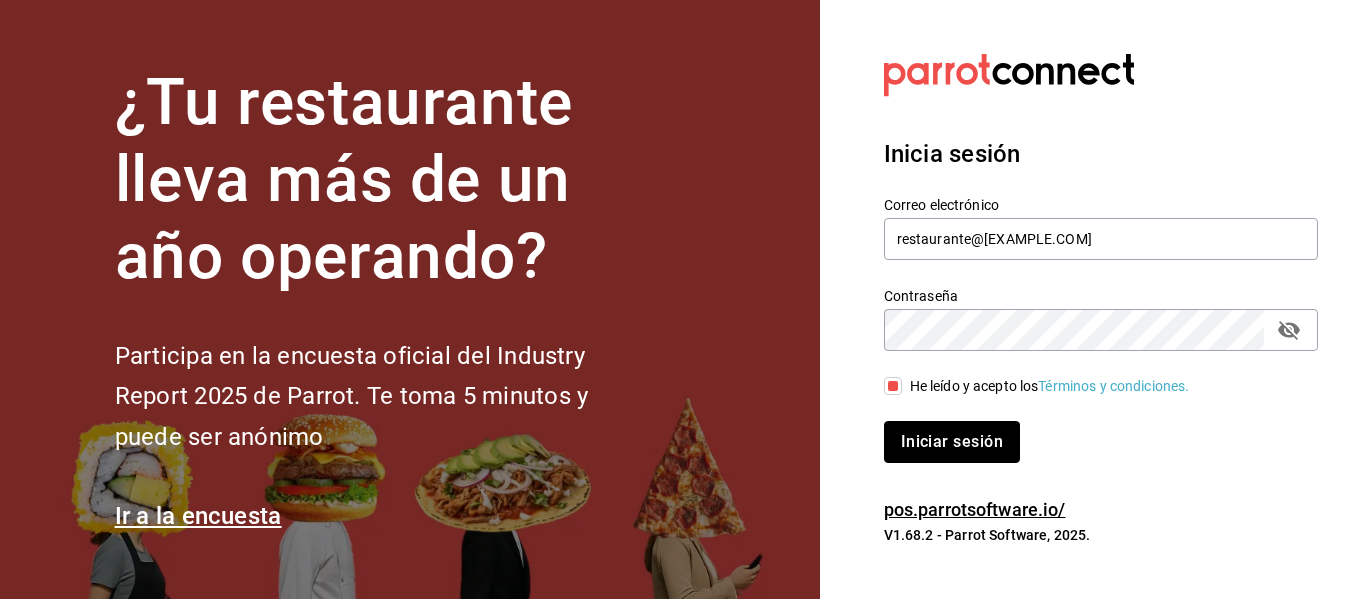 click on "Iniciar sesión" at bounding box center [952, 442] 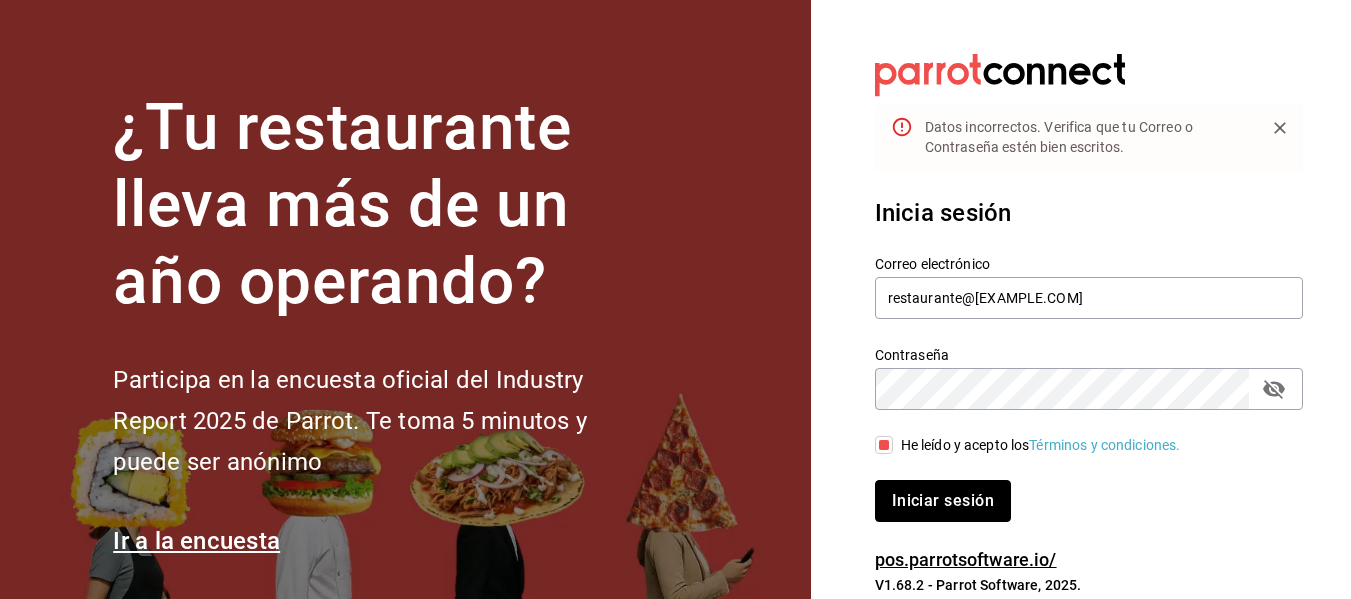 click on "Iniciar sesión" at bounding box center [943, 501] 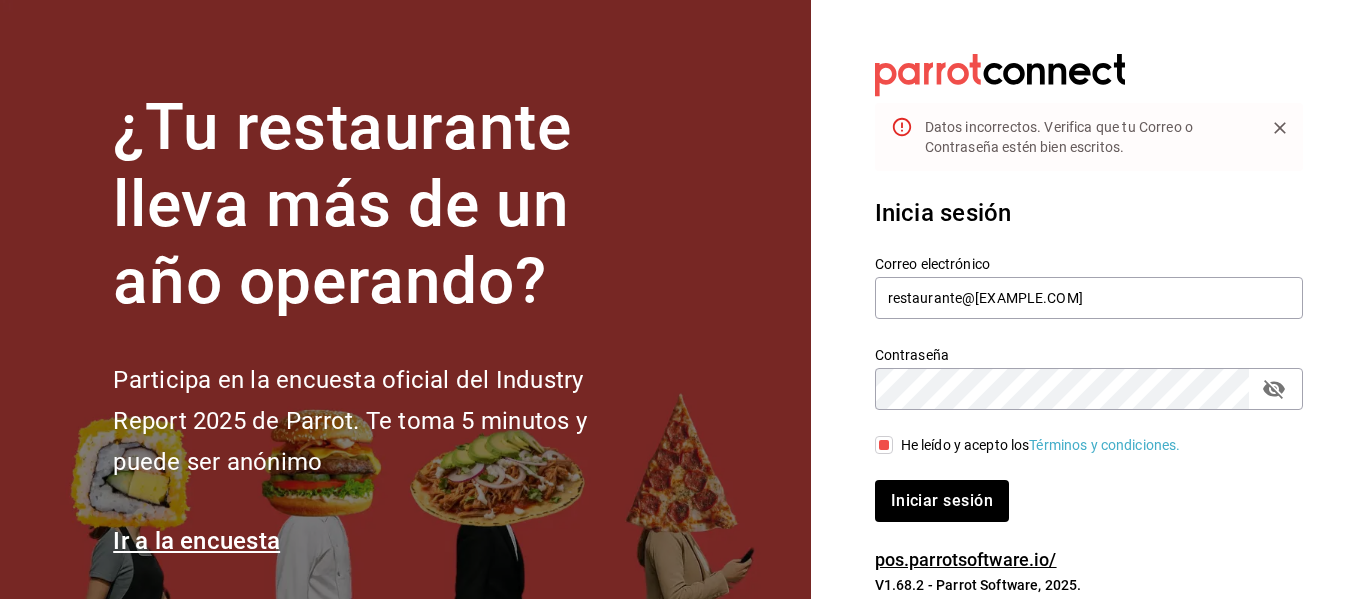 click 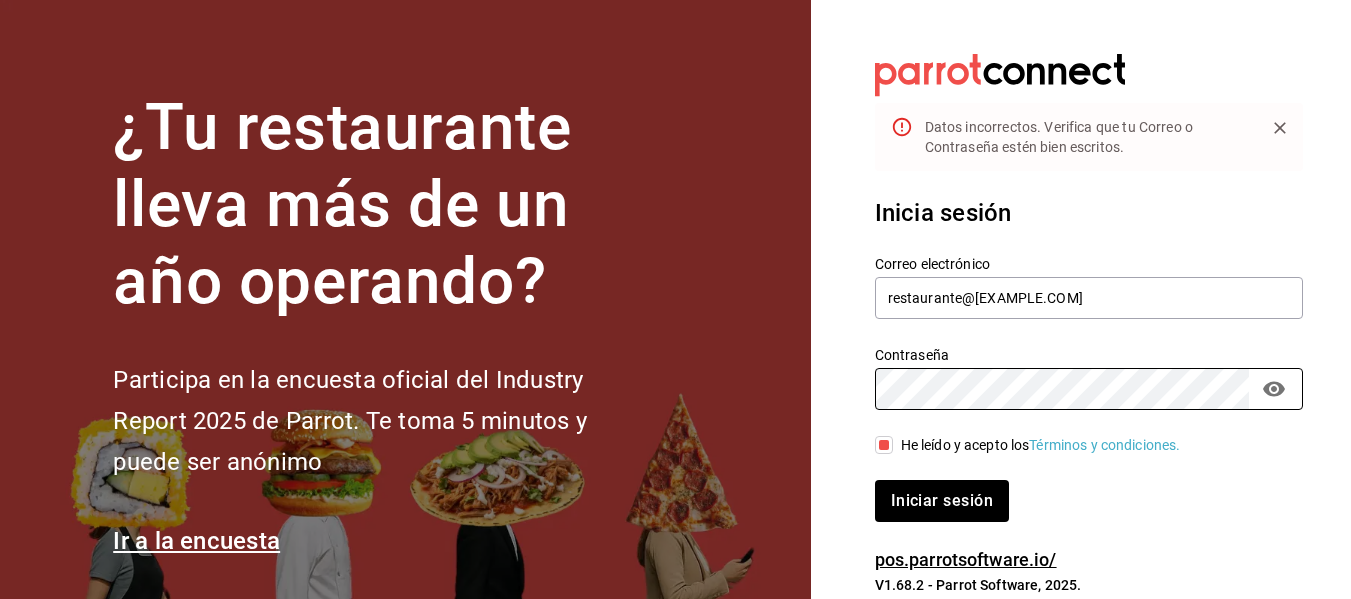 click on "Datos incorrectos. Verifica que tu Correo o Contraseña estén bien escritos. Inicia sesión Correo electrónico restaurante@hotellepanto.com Contraseña Contraseña He leído y acepto los  Términos y condiciones. Iniciar sesión pos.parrotsoftware.io/ V1.68.2 - Parrot Software, 2025." at bounding box center [1081, 324] 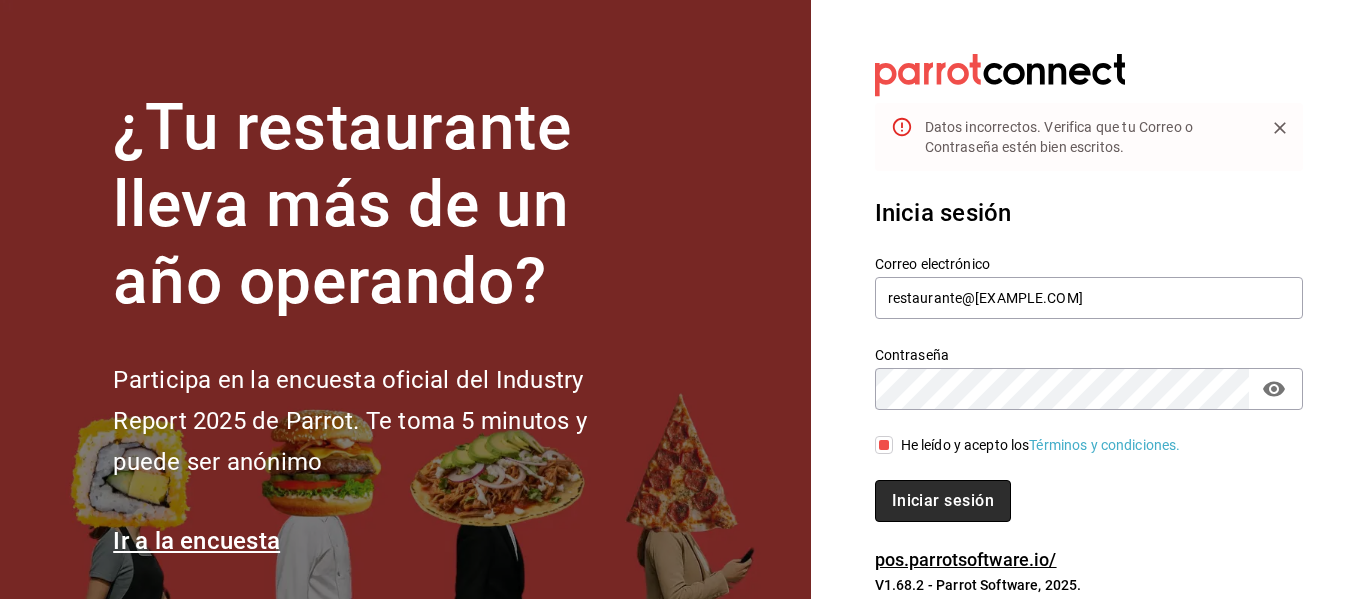 click on "Iniciar sesión" at bounding box center [943, 501] 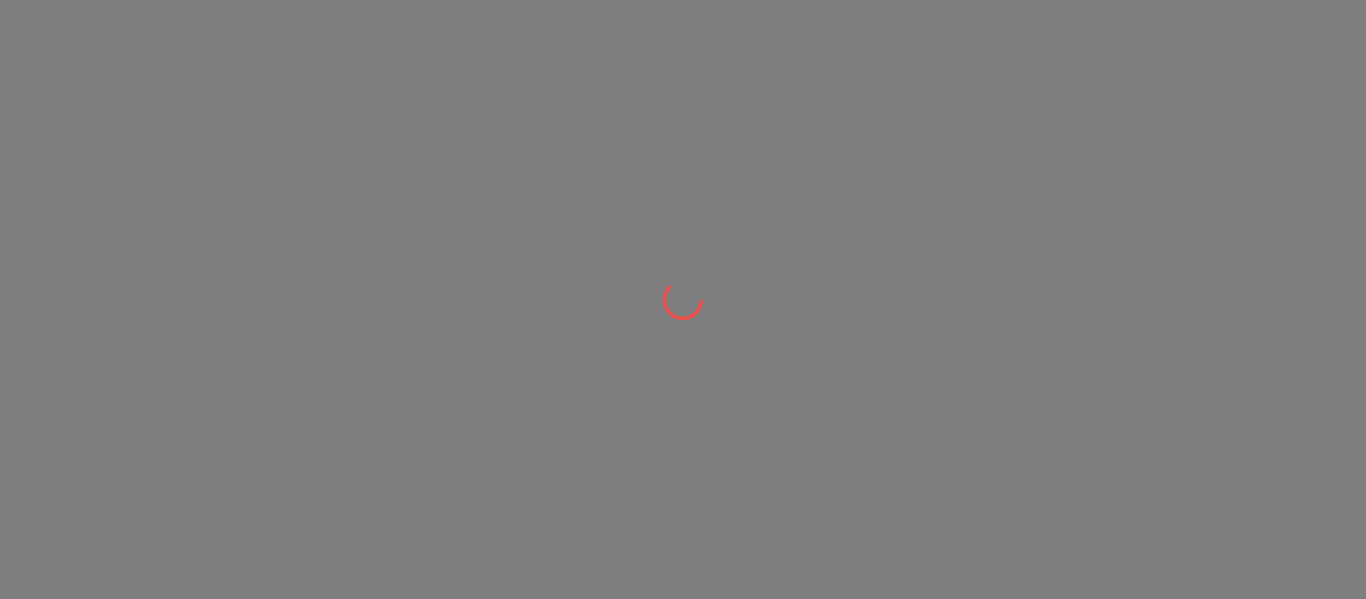 scroll, scrollTop: 0, scrollLeft: 0, axis: both 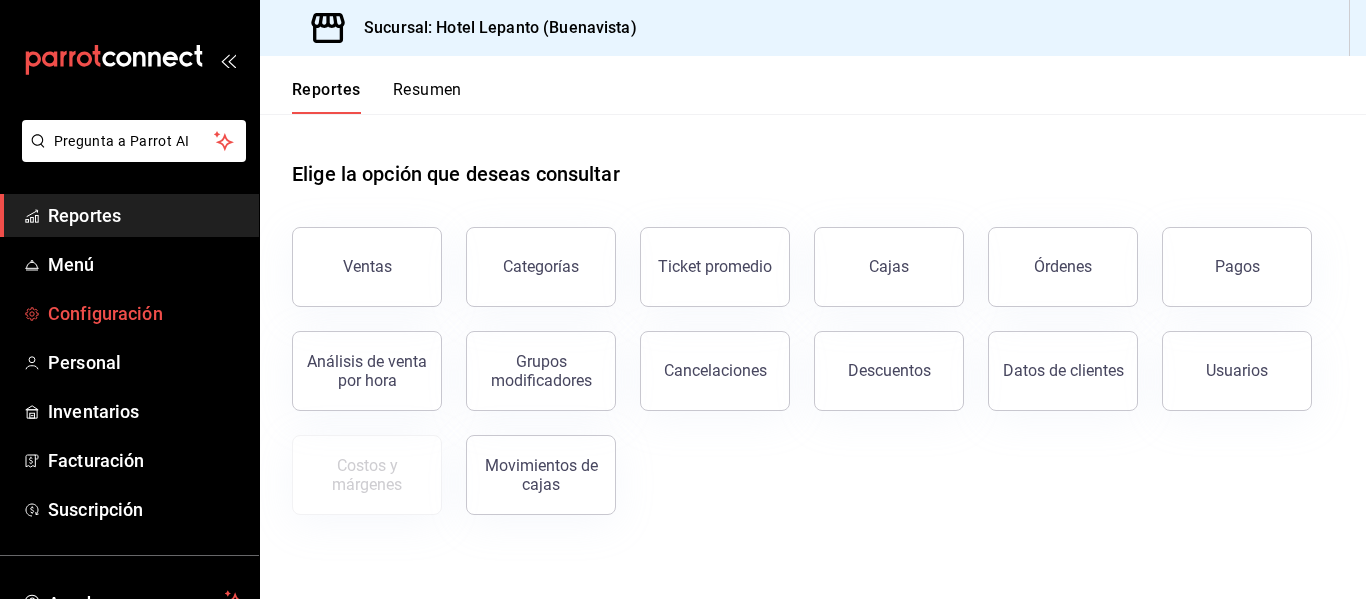 click on "Configuración" at bounding box center [145, 313] 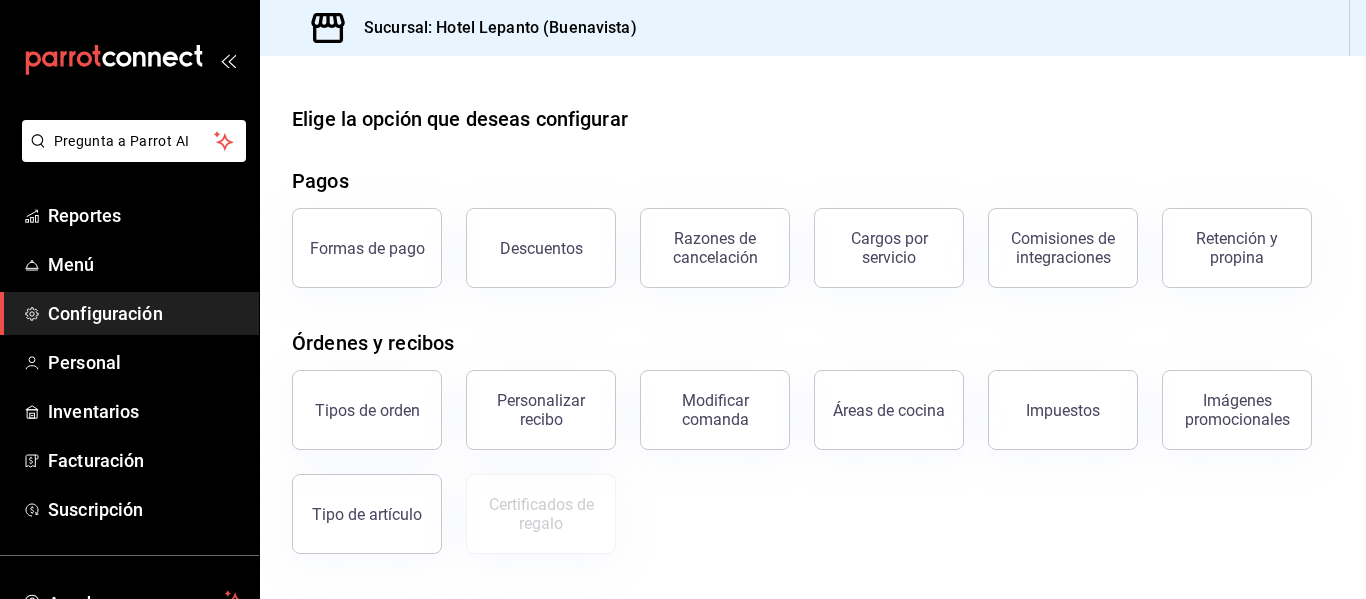click on "Formas de pago" at bounding box center [367, 248] 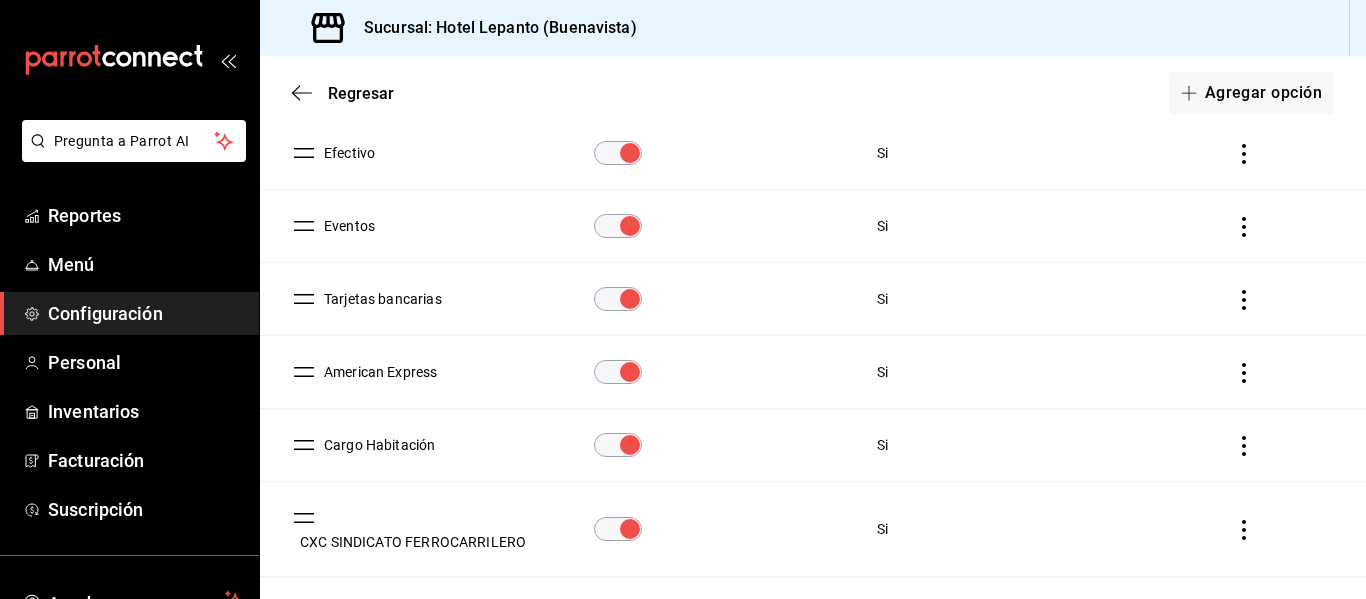 scroll, scrollTop: 0, scrollLeft: 0, axis: both 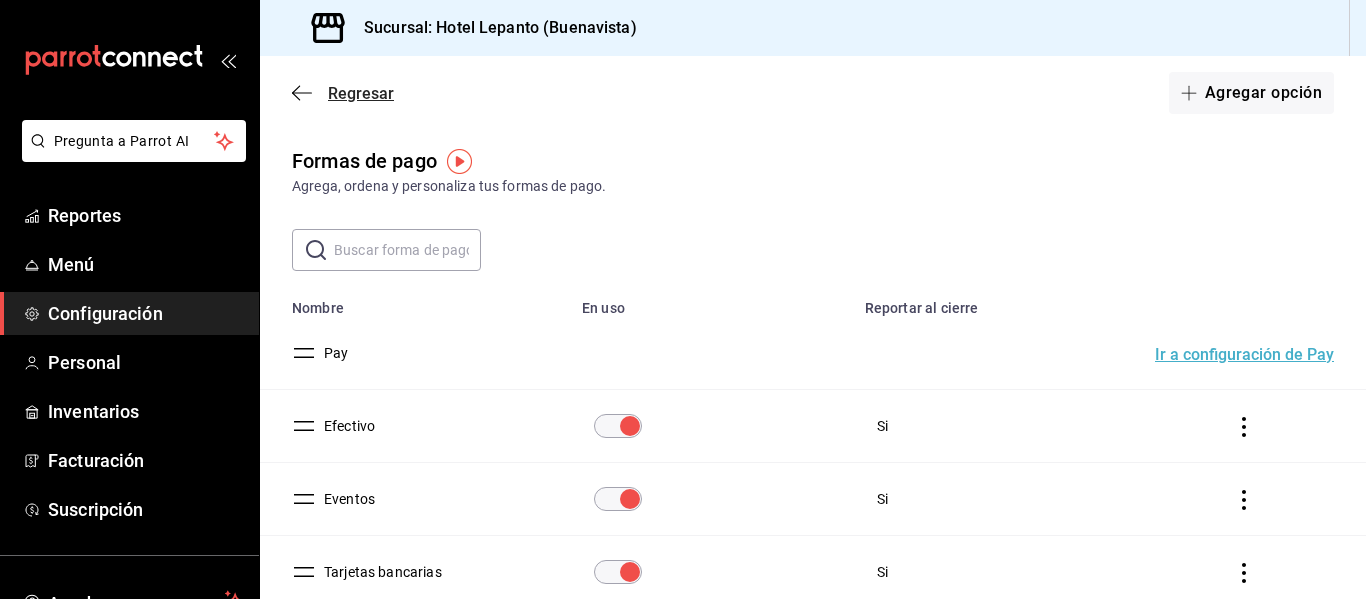 click on "Regresar" at bounding box center (361, 93) 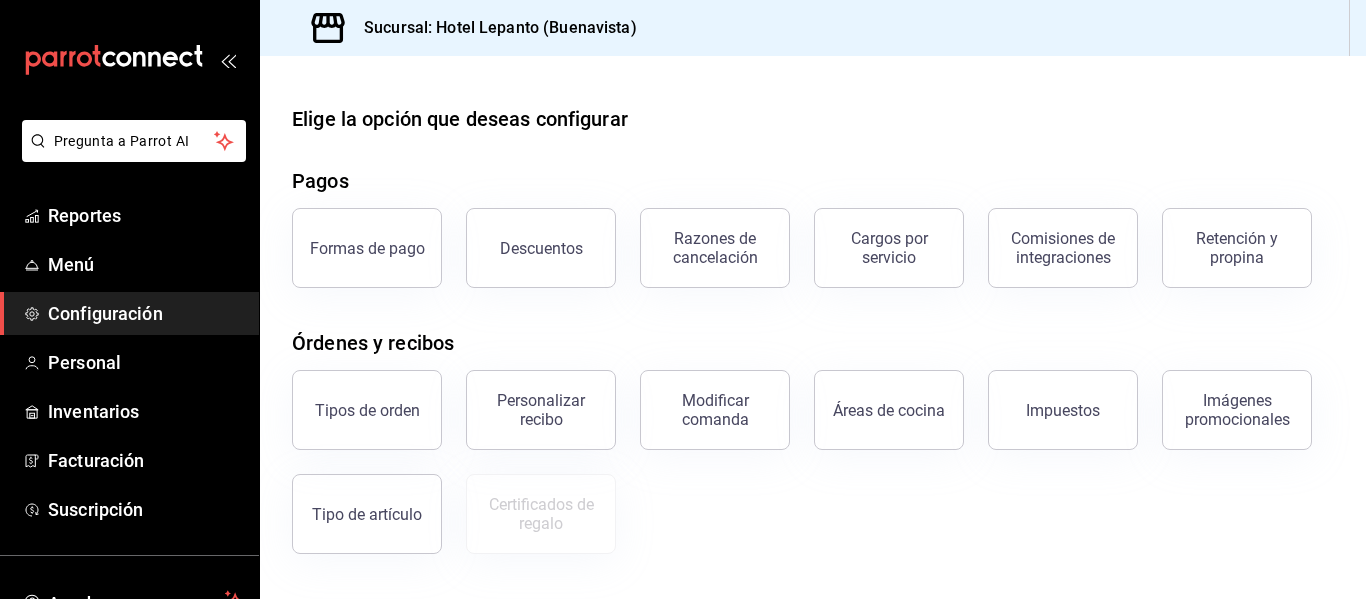 click on "Razones de cancelación" at bounding box center [715, 248] 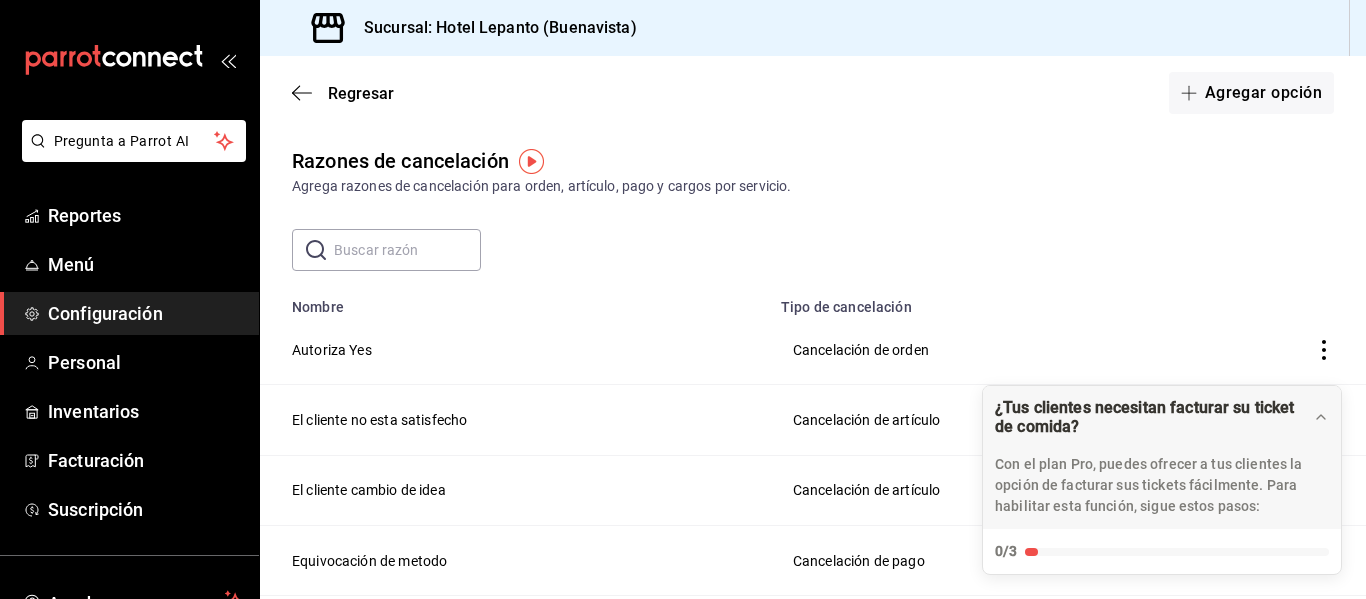 click on "Nombre" at bounding box center (514, 301) 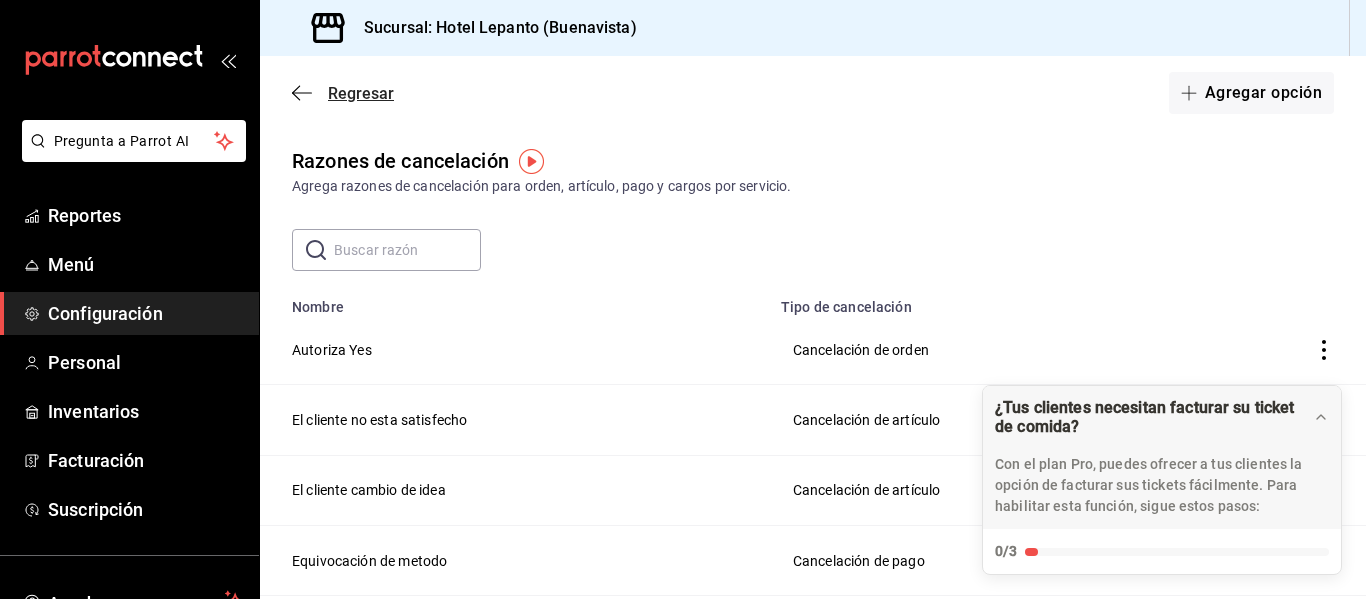 click on "Regresar" at bounding box center [343, 93] 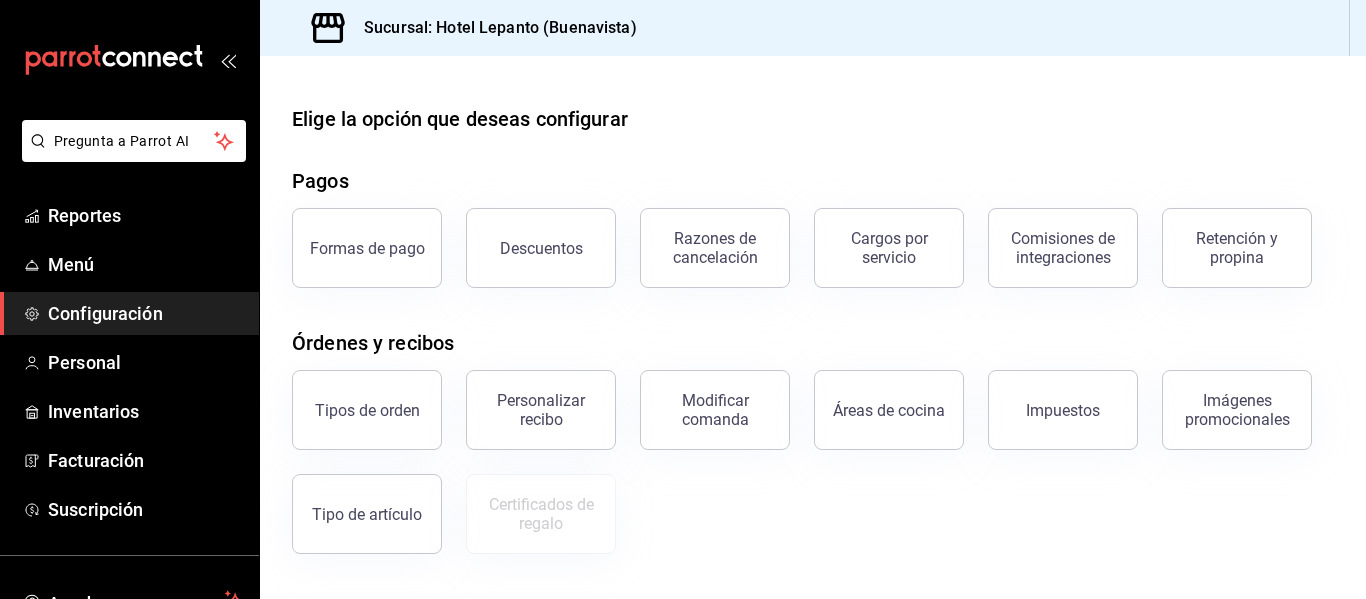 click on "Imágenes promocionales" at bounding box center (1237, 410) 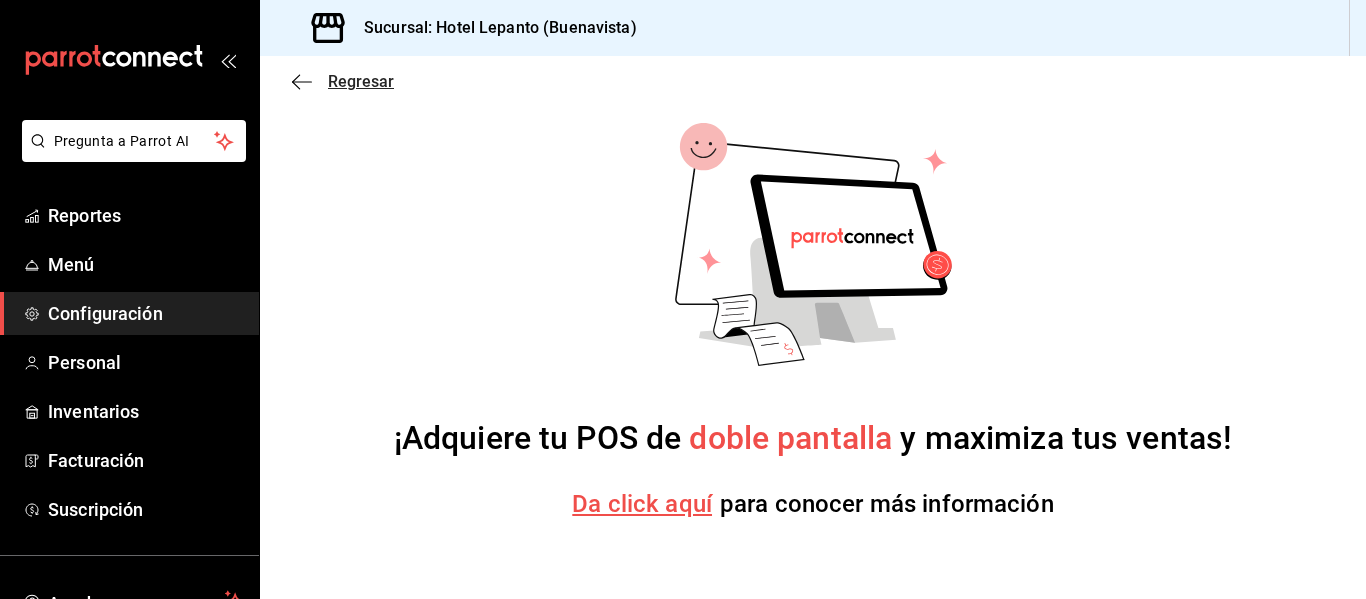 click 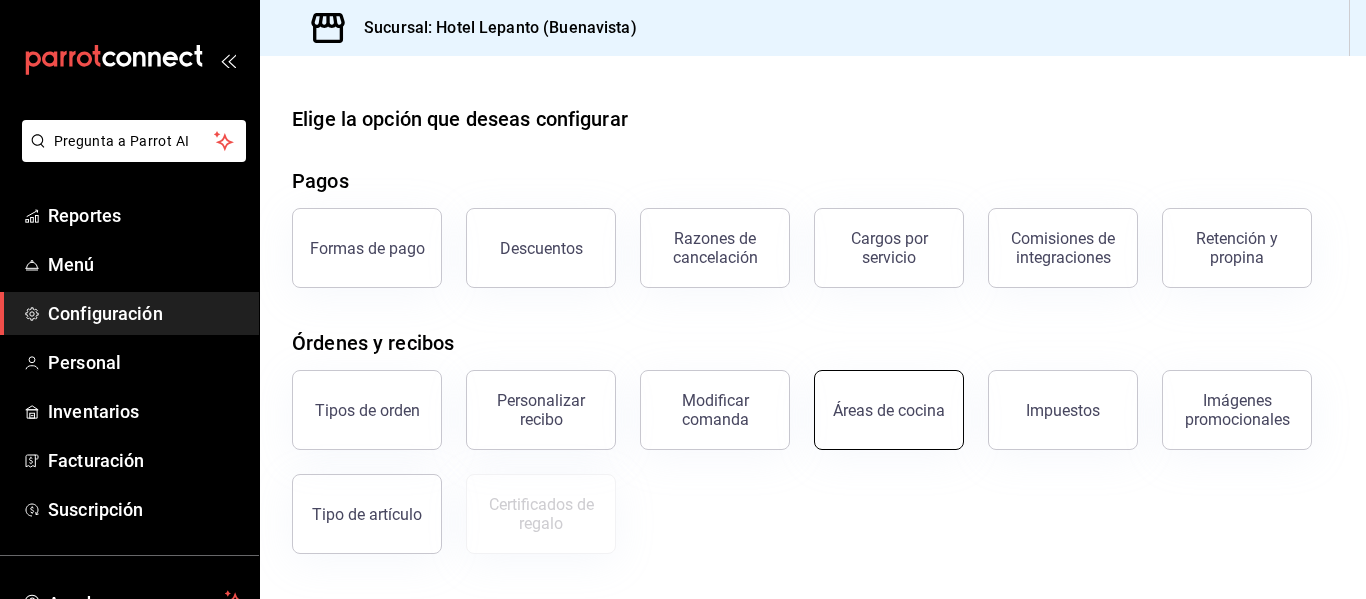 click on "Áreas de cocina" at bounding box center [889, 410] 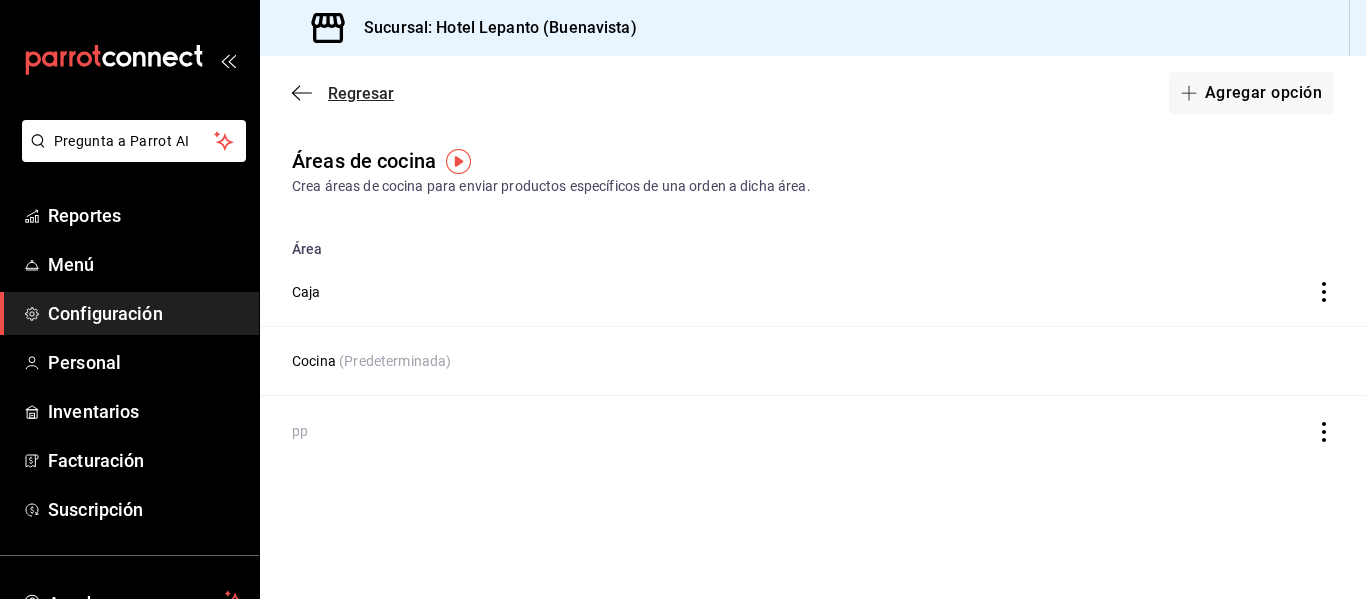 click on "Regresar" at bounding box center (343, 93) 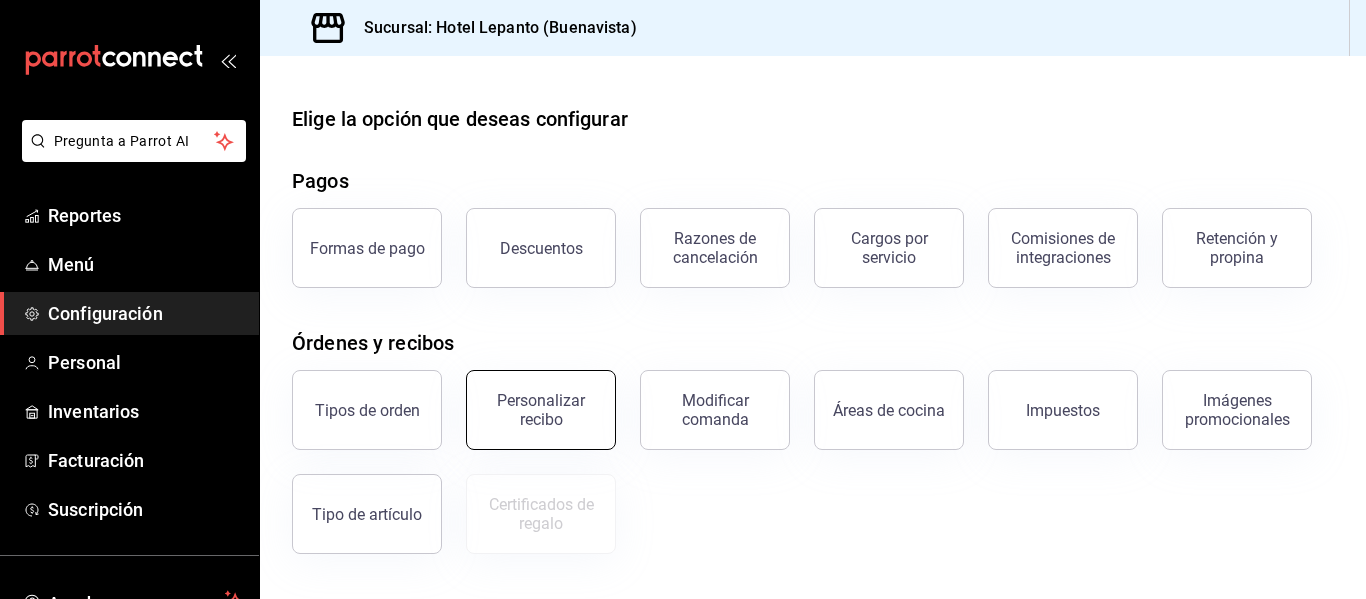 click on "Personalizar recibo" at bounding box center [541, 410] 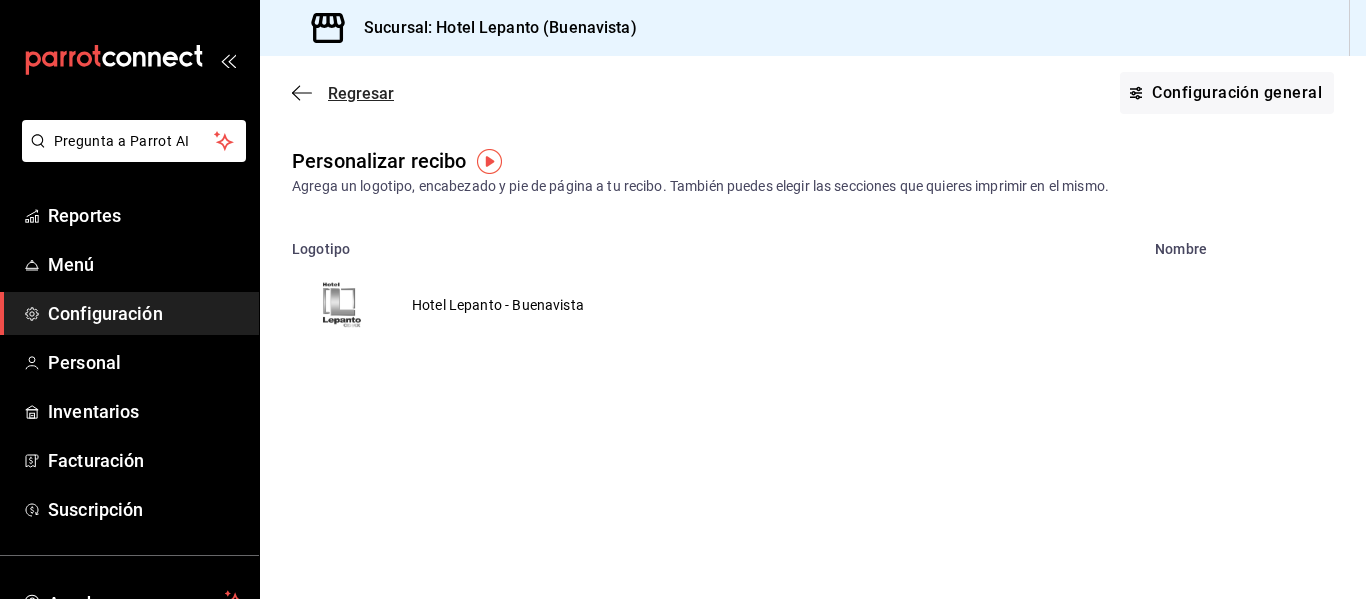 click 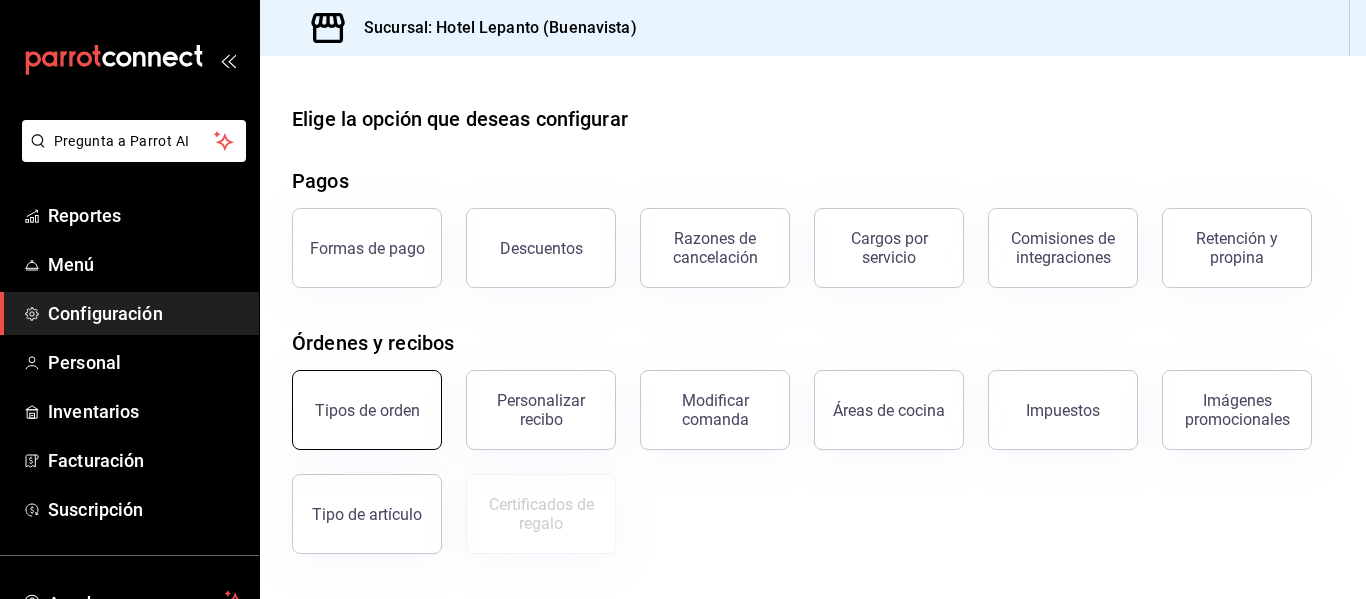 click on "Tipos de orden" at bounding box center (367, 410) 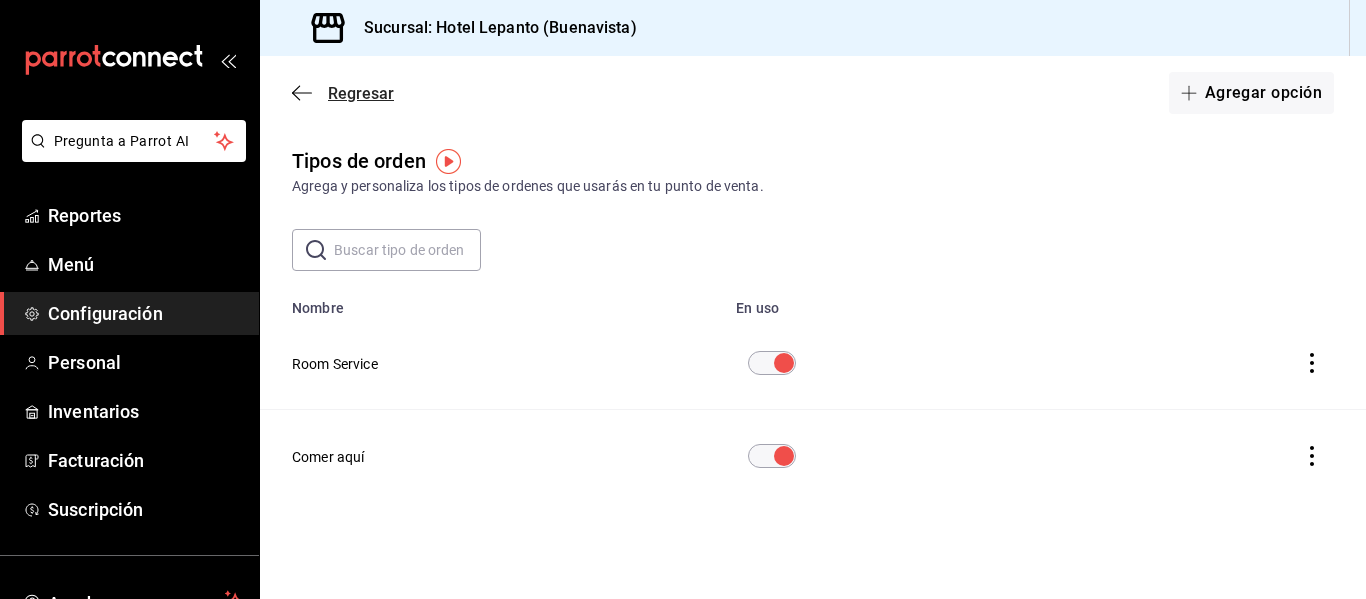 click 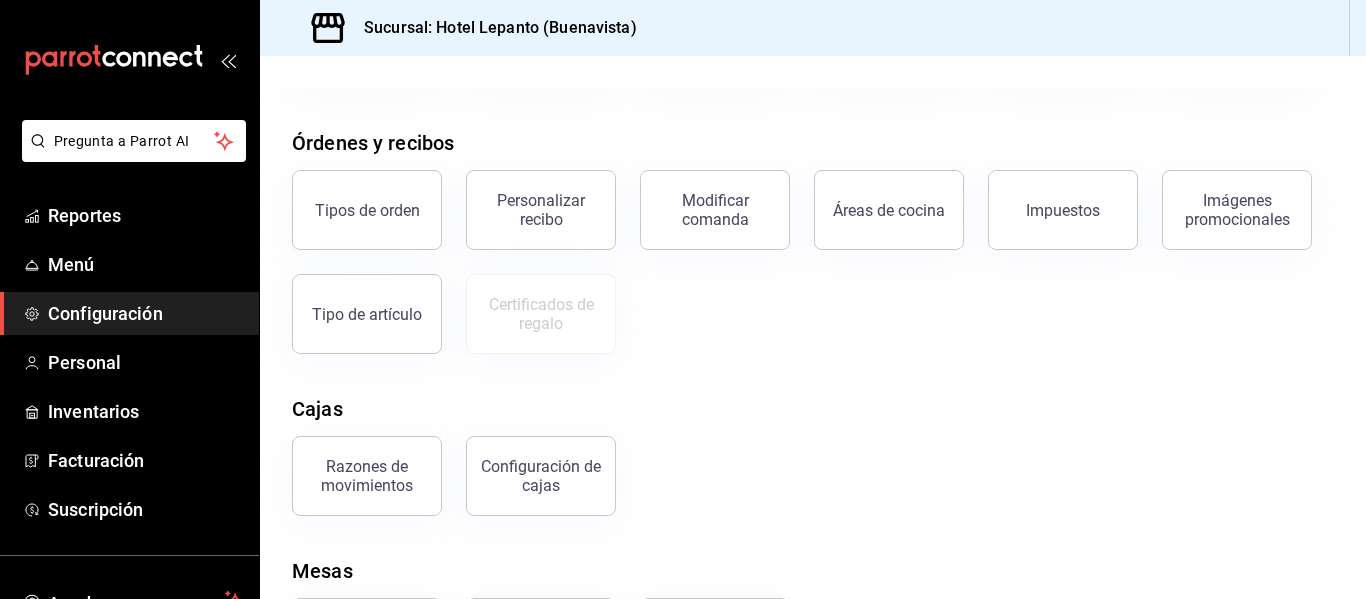 scroll, scrollTop: 300, scrollLeft: 0, axis: vertical 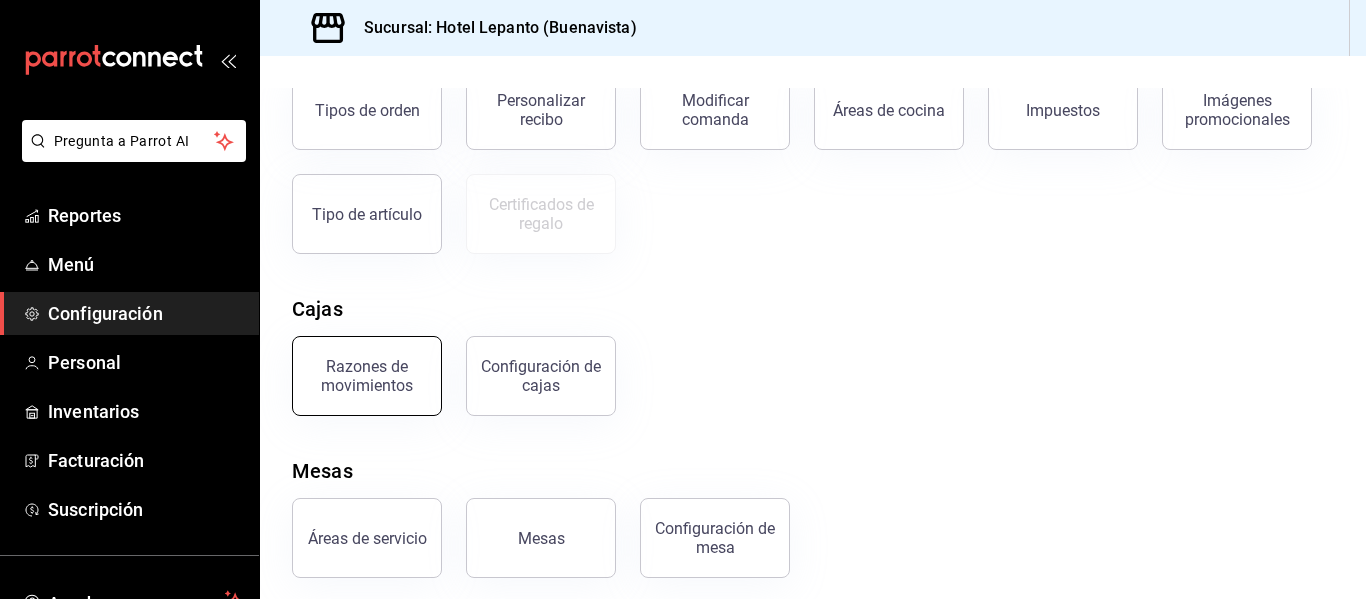 click on "Razones de movimientos" at bounding box center (367, 376) 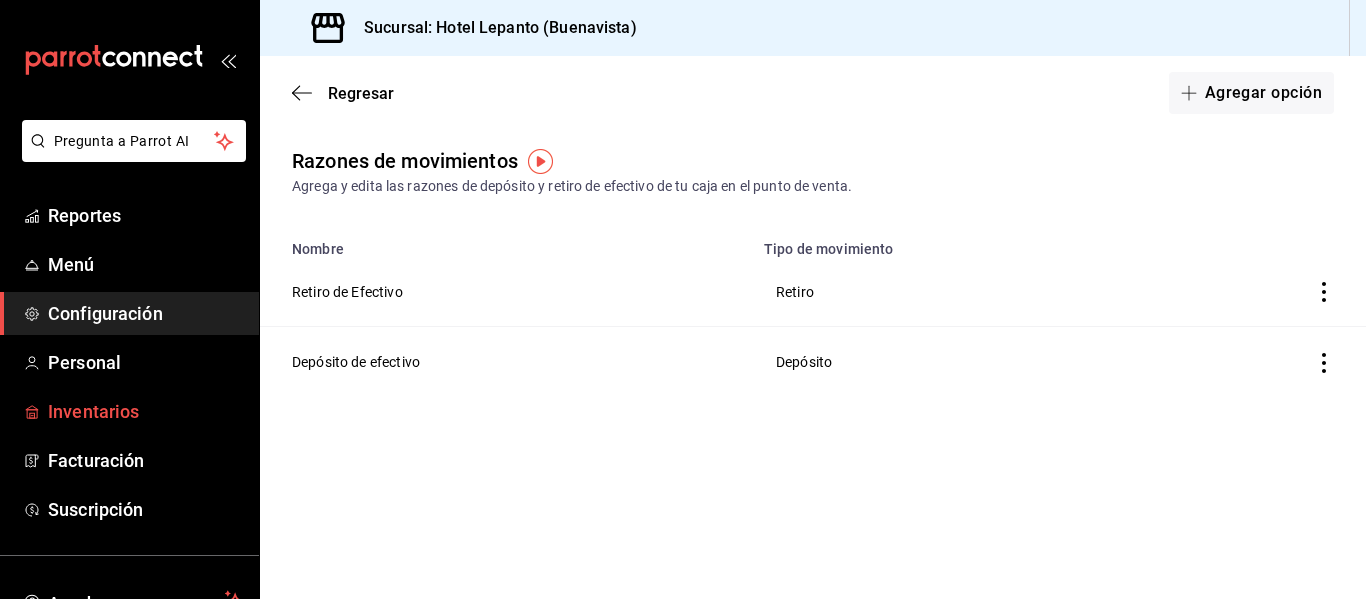 click on "Inventarios" at bounding box center [145, 411] 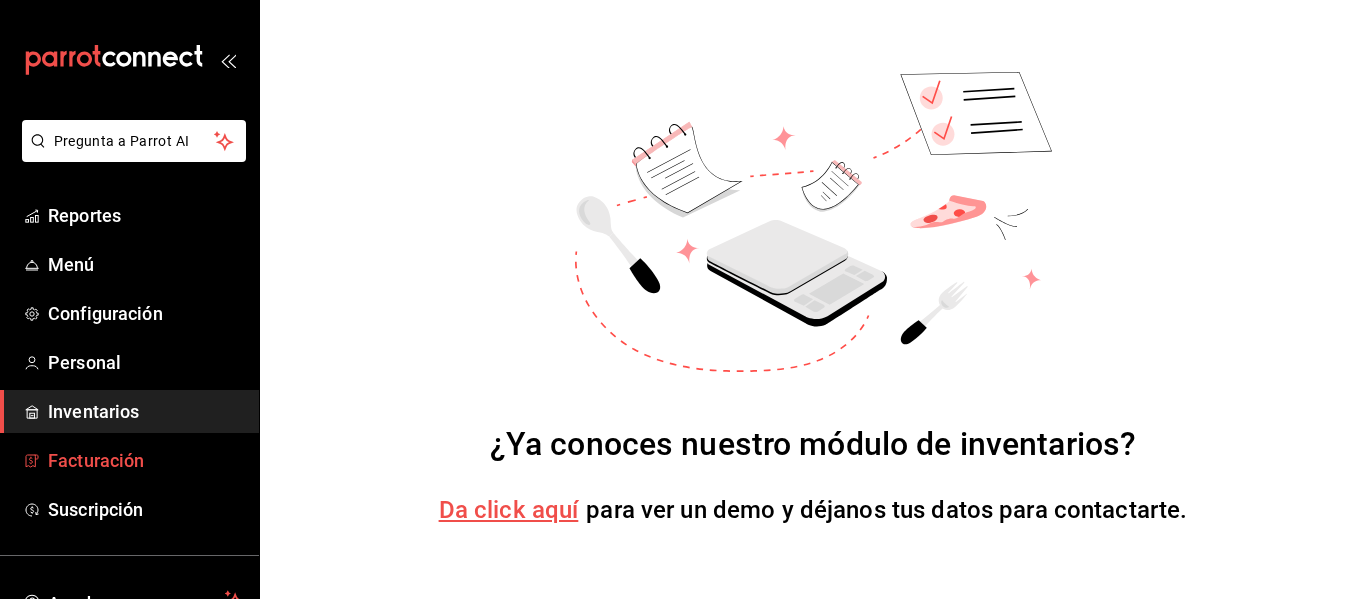 click on "Facturación" at bounding box center (129, 460) 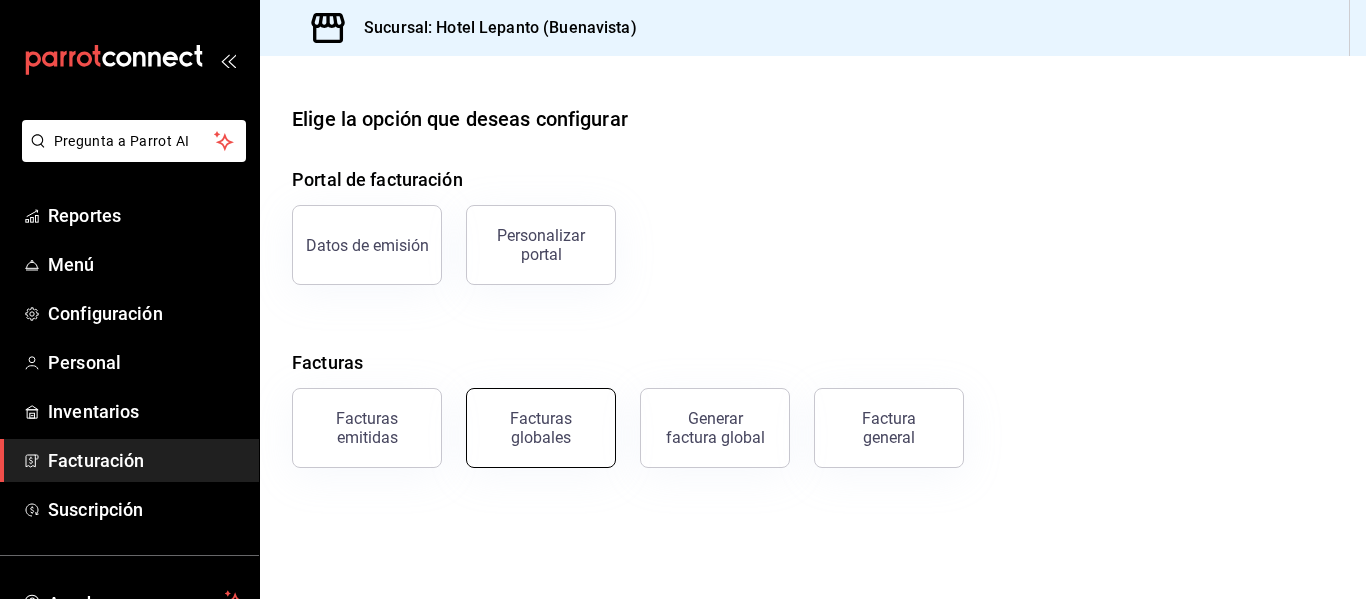 click on "Facturas globales" at bounding box center (541, 428) 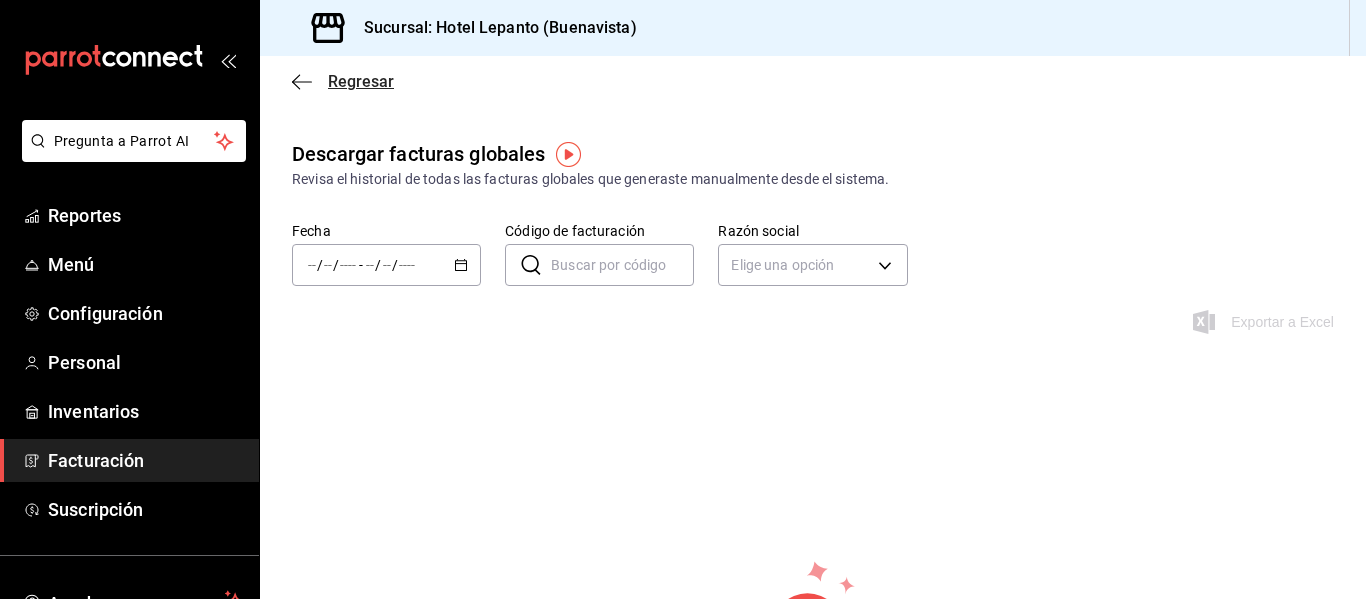 click 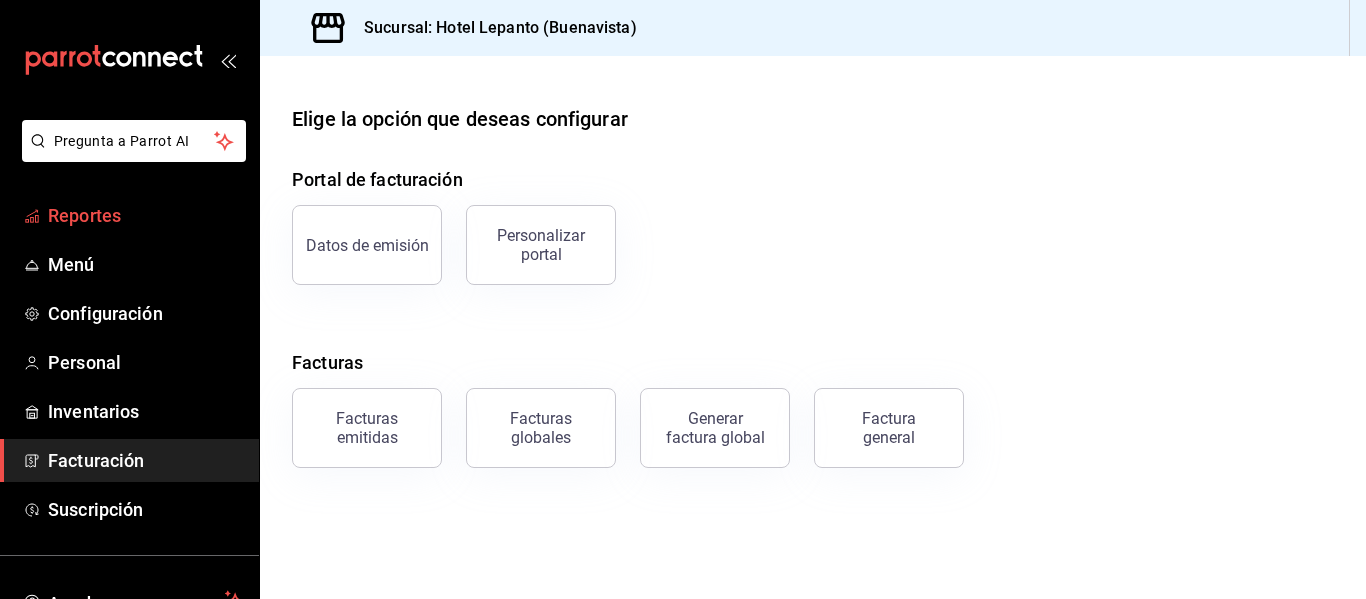 click on "Reportes" at bounding box center (145, 215) 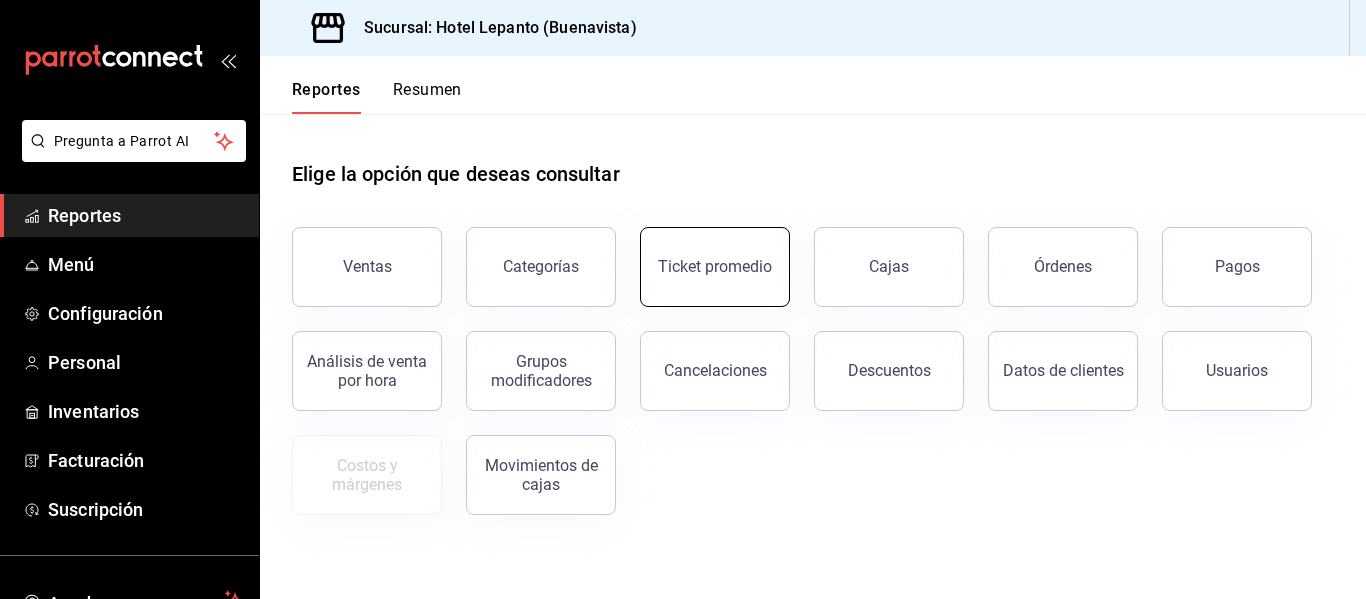 click on "Ticket promedio" at bounding box center (715, 267) 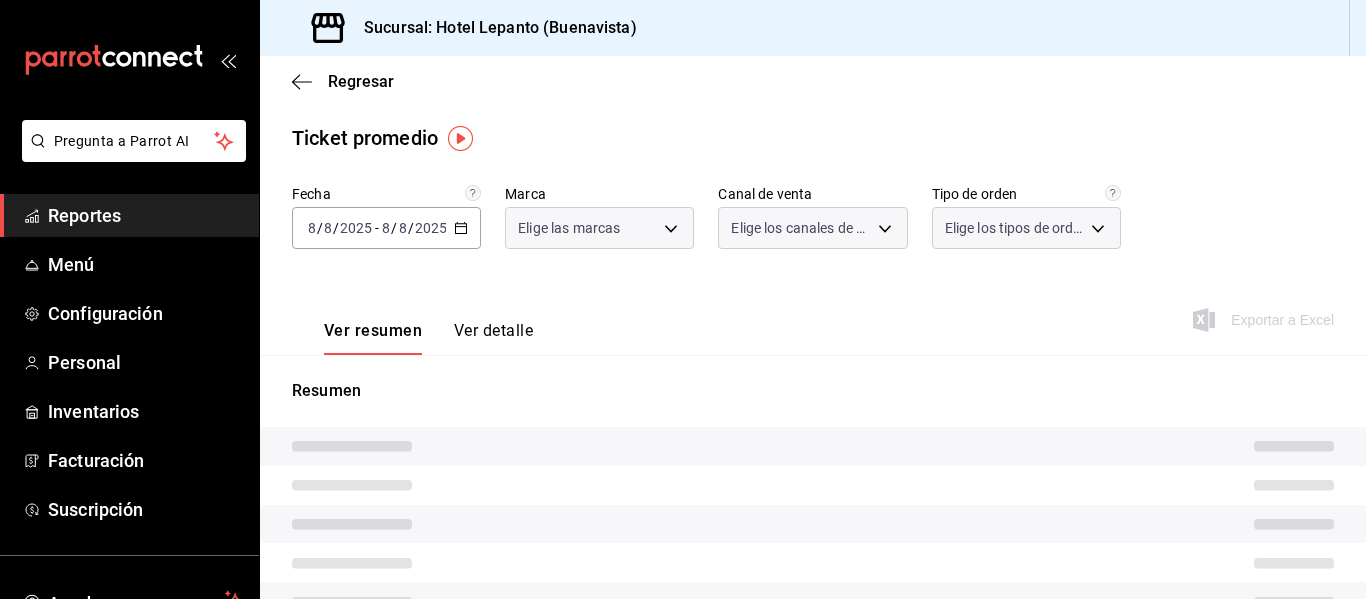 type on "78876d7d-d969-4c97-957f-d97bcaf374a8" 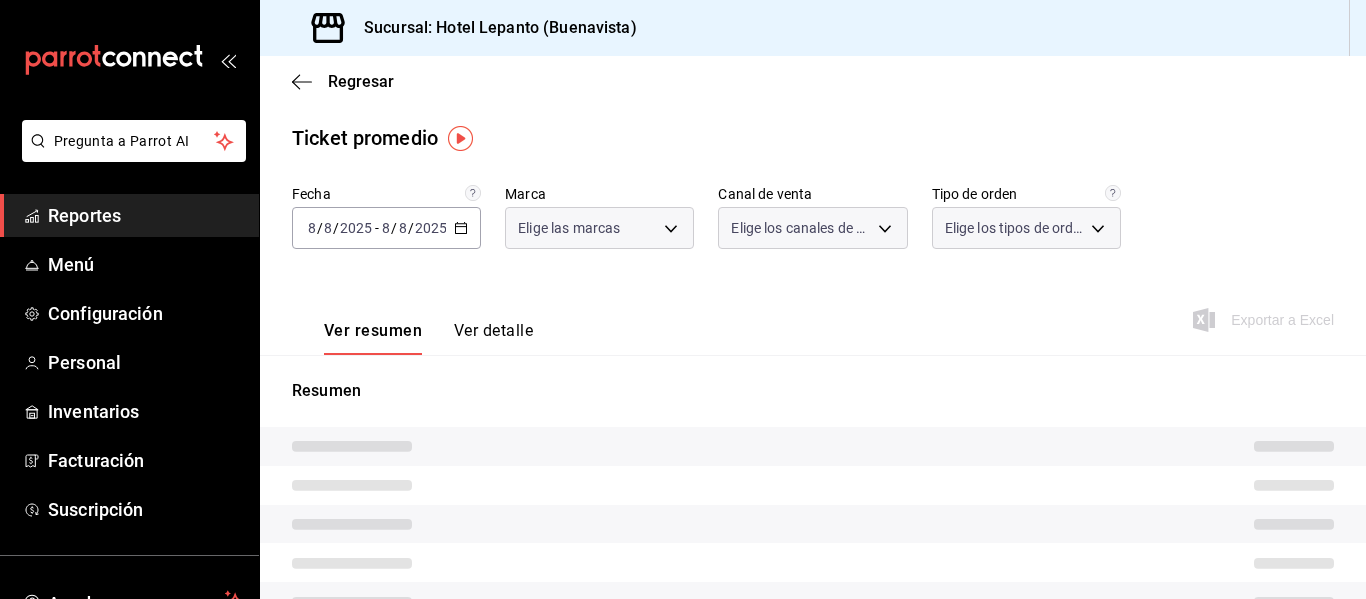 type on "PARROT,UBER_EATS,RAPPI,DIDI_FOOD,ONLINE" 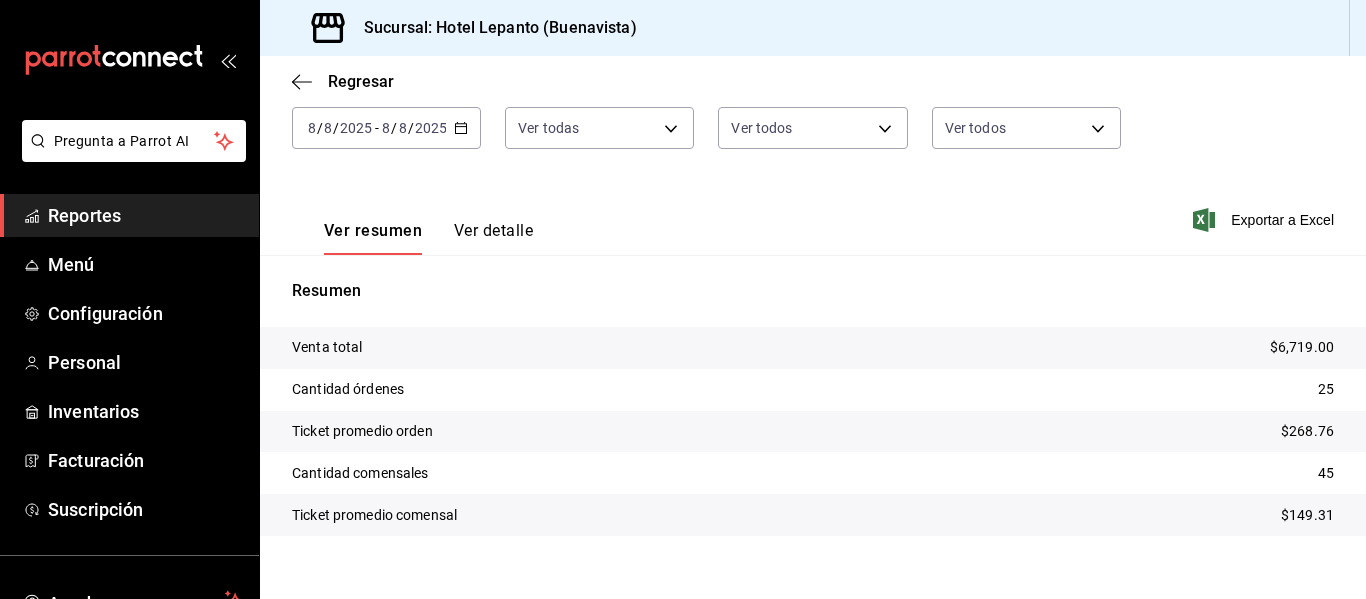 scroll, scrollTop: 125, scrollLeft: 0, axis: vertical 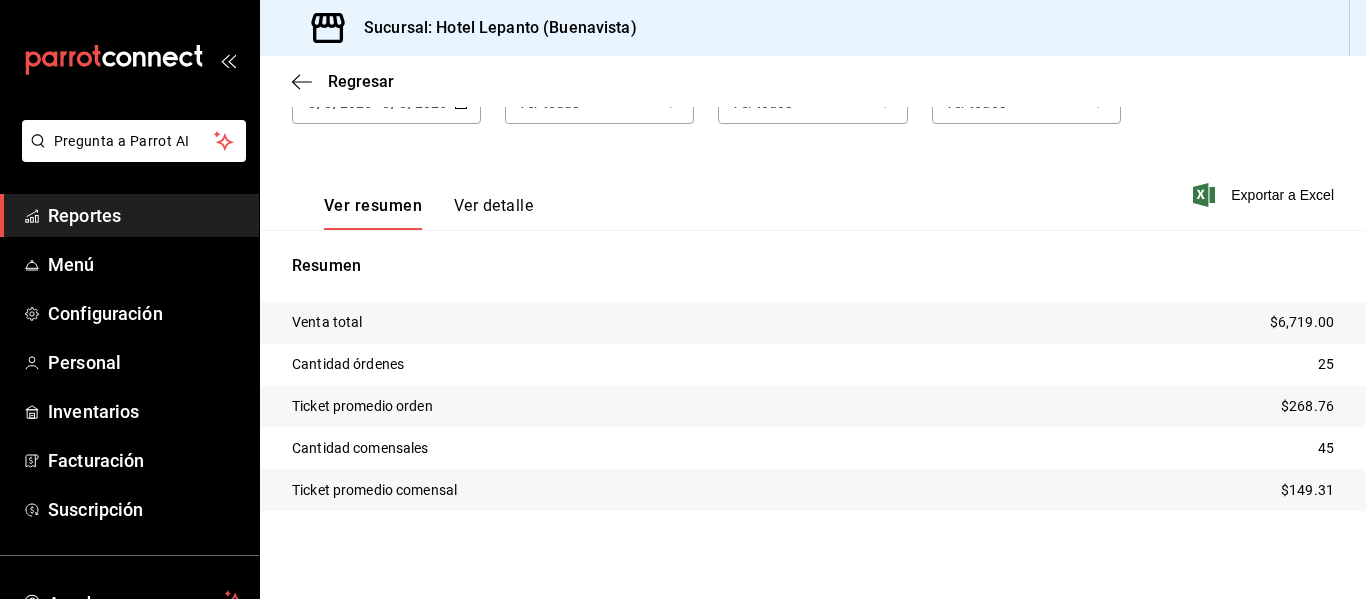 click on "Ver detalle" at bounding box center (493, 213) 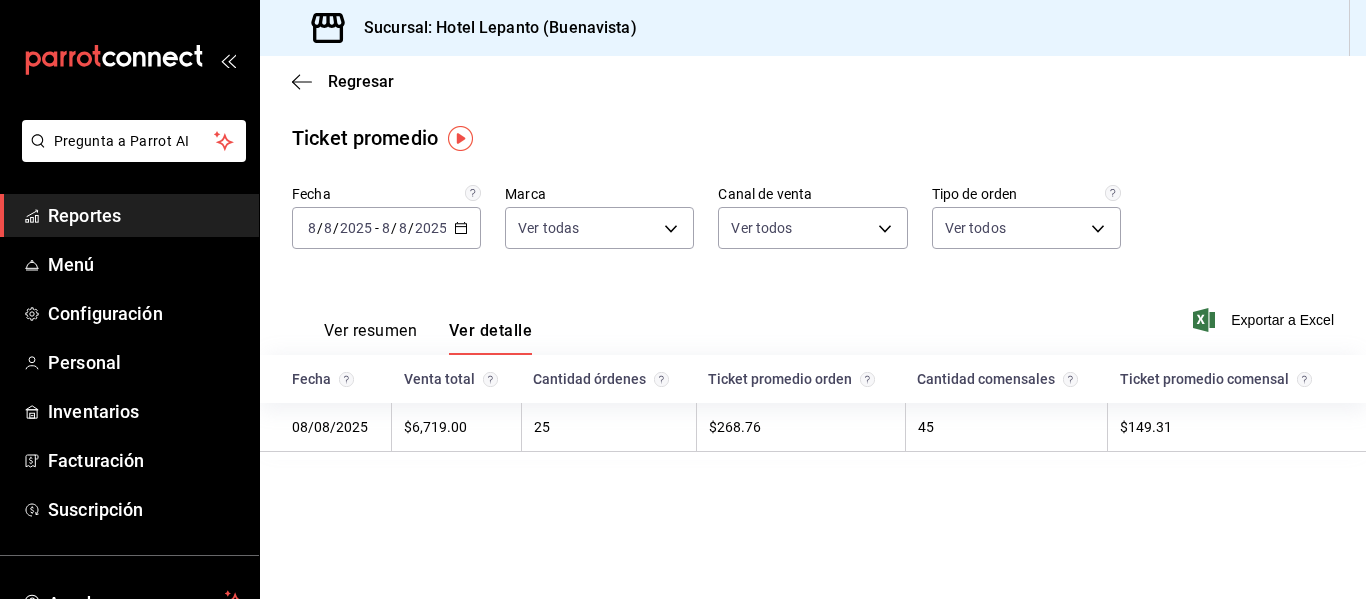scroll, scrollTop: 0, scrollLeft: 0, axis: both 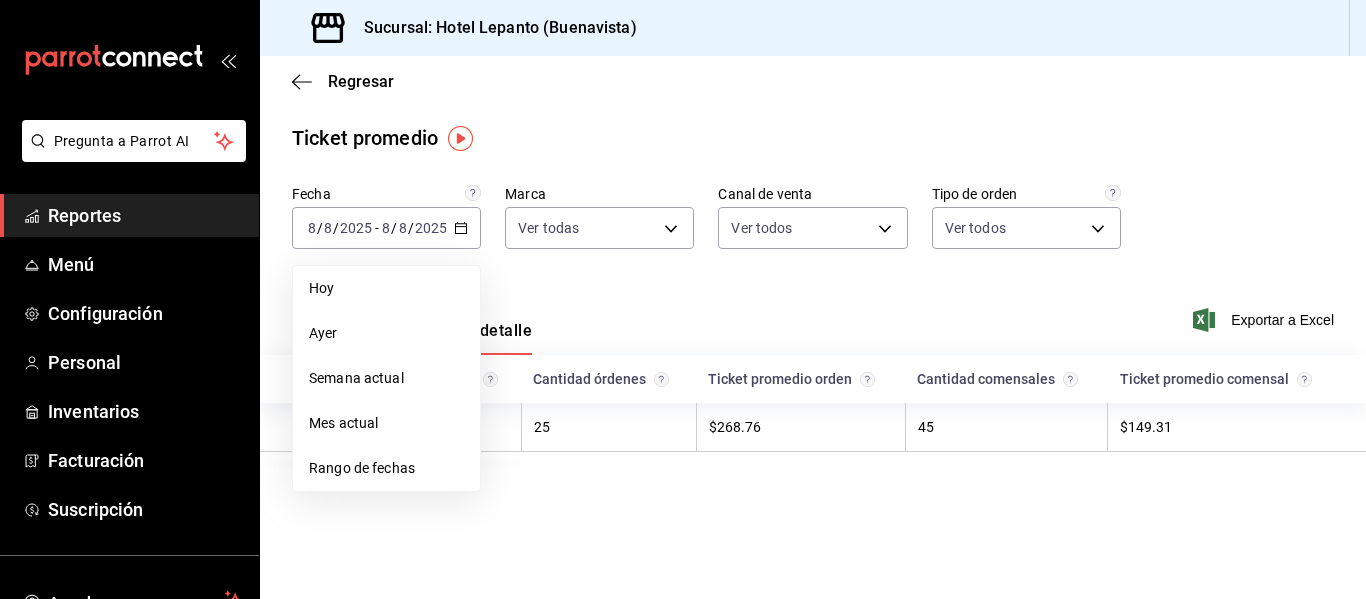 click on "Ayer" at bounding box center [386, 333] 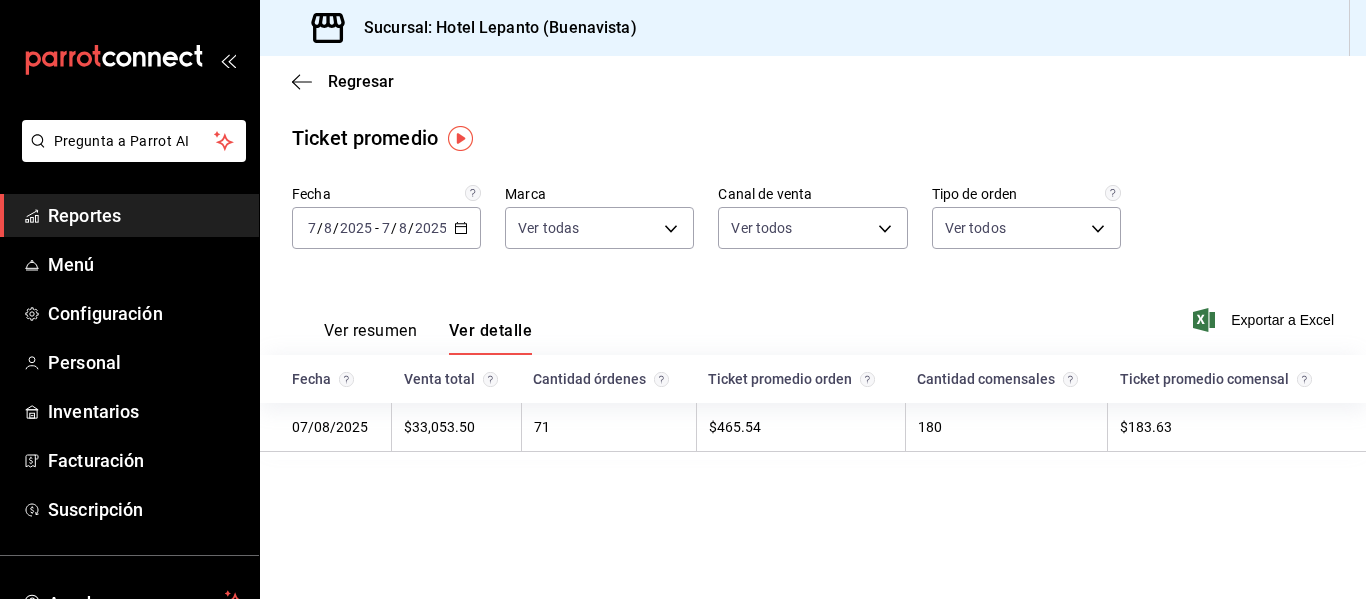 click on "Ver resumen" at bounding box center (370, 338) 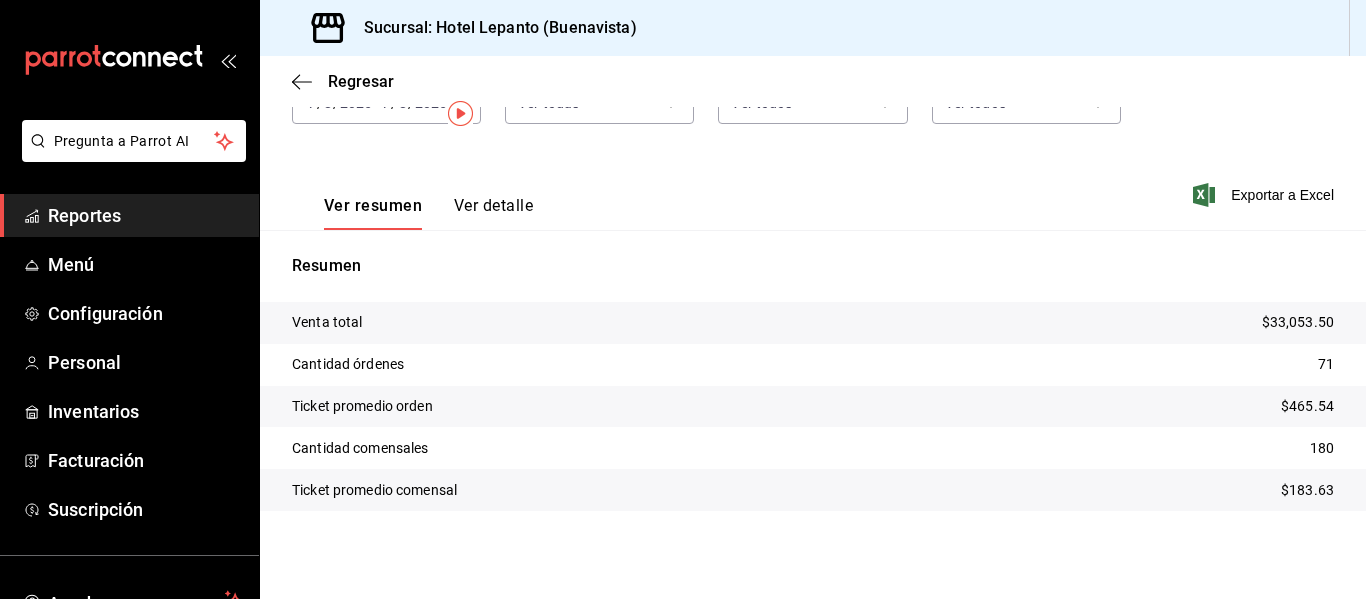 scroll, scrollTop: 0, scrollLeft: 0, axis: both 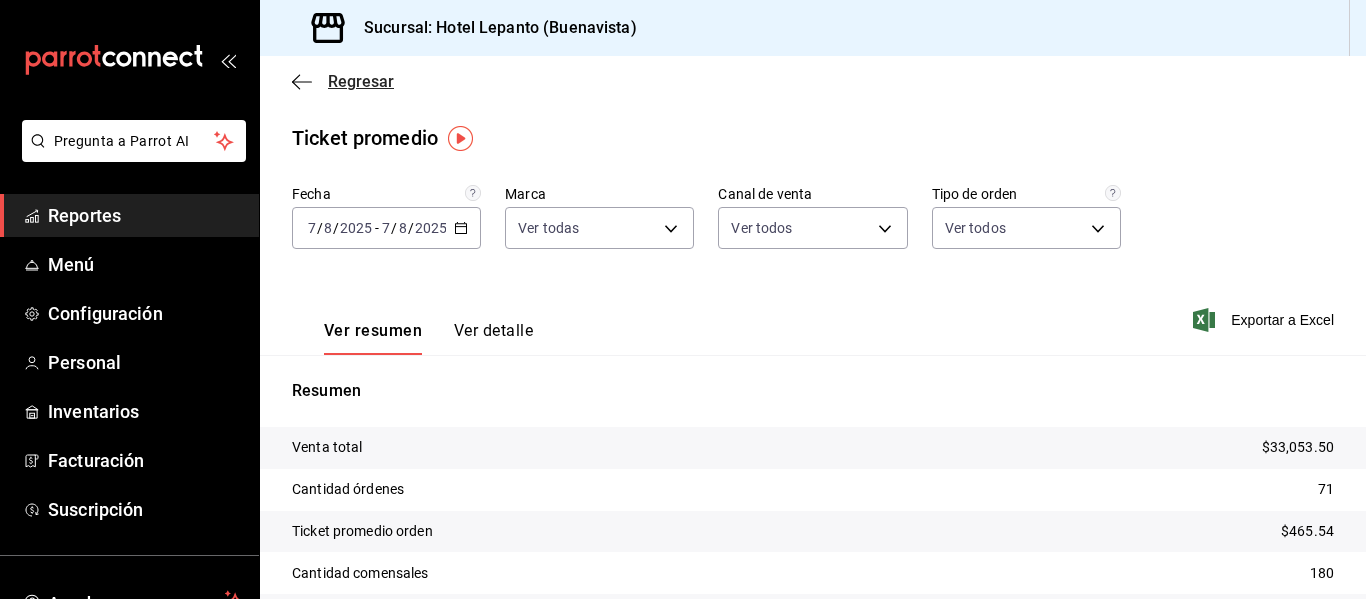 click 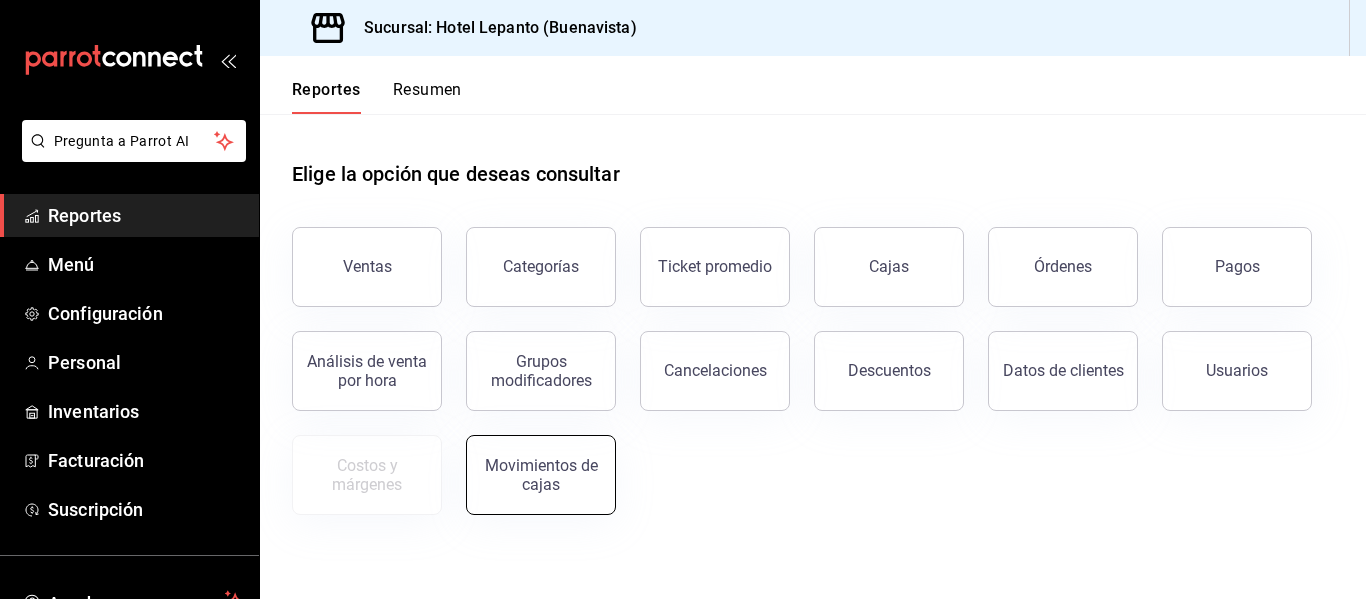 click on "Movimientos de cajas" at bounding box center [541, 475] 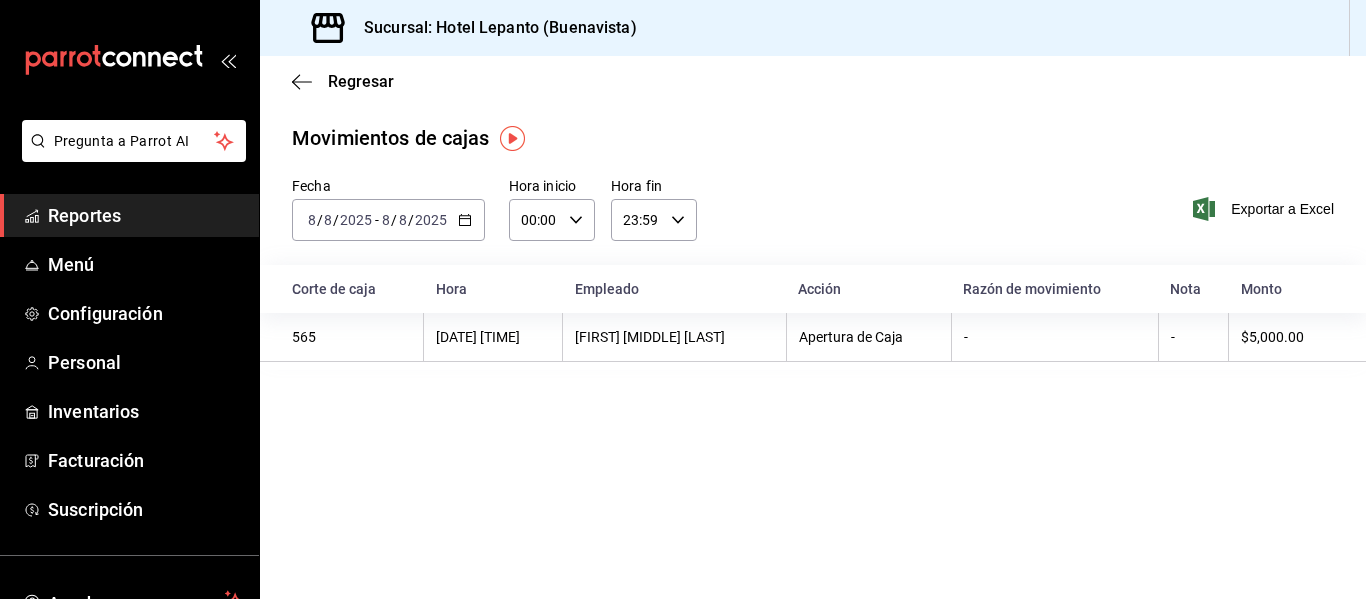 click 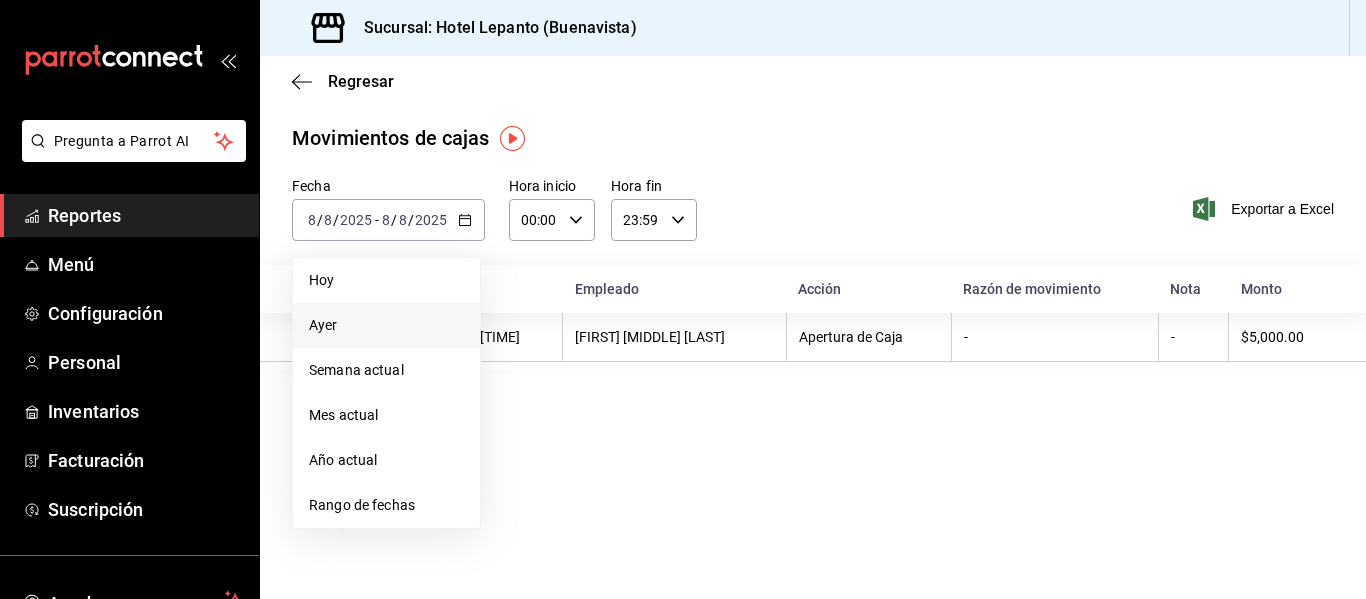 click on "Ayer" at bounding box center [386, 325] 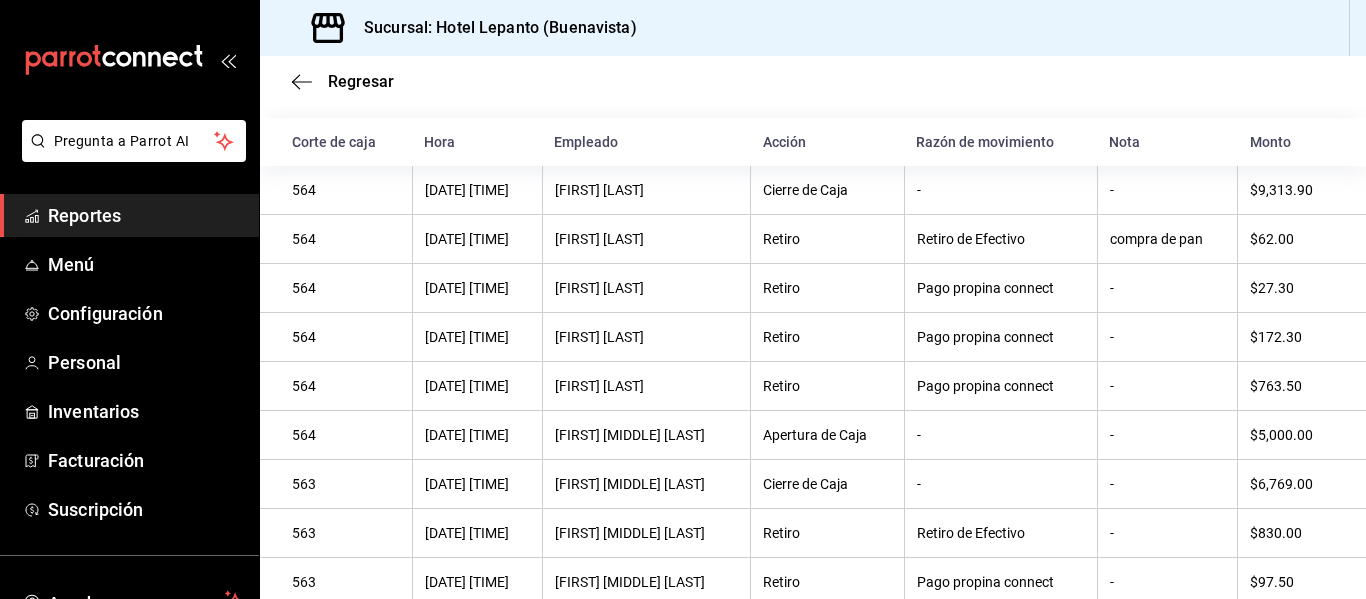 scroll, scrollTop: 0, scrollLeft: 0, axis: both 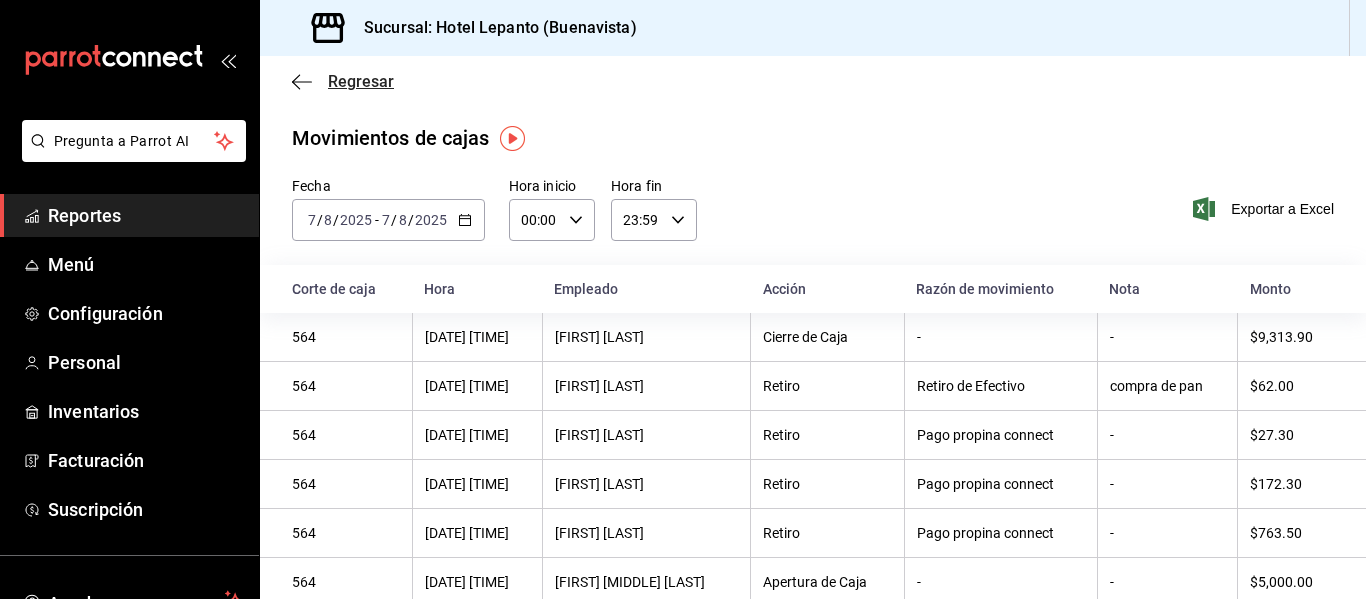 click 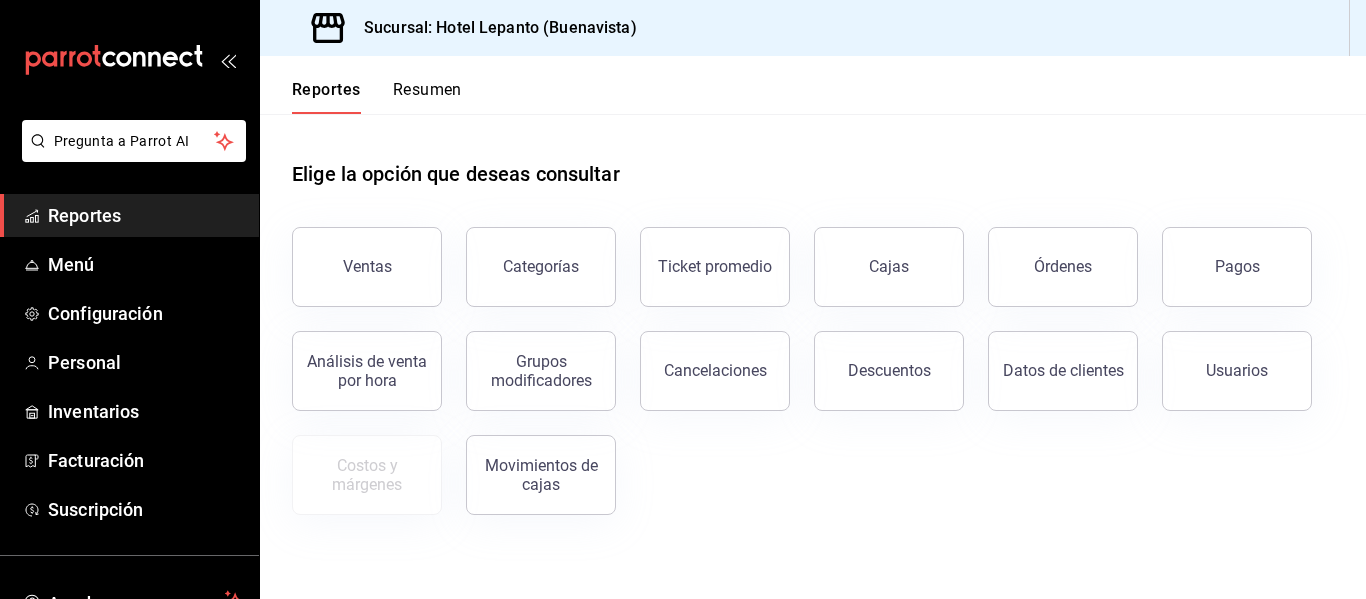 click on "Cajas" at bounding box center [889, 267] 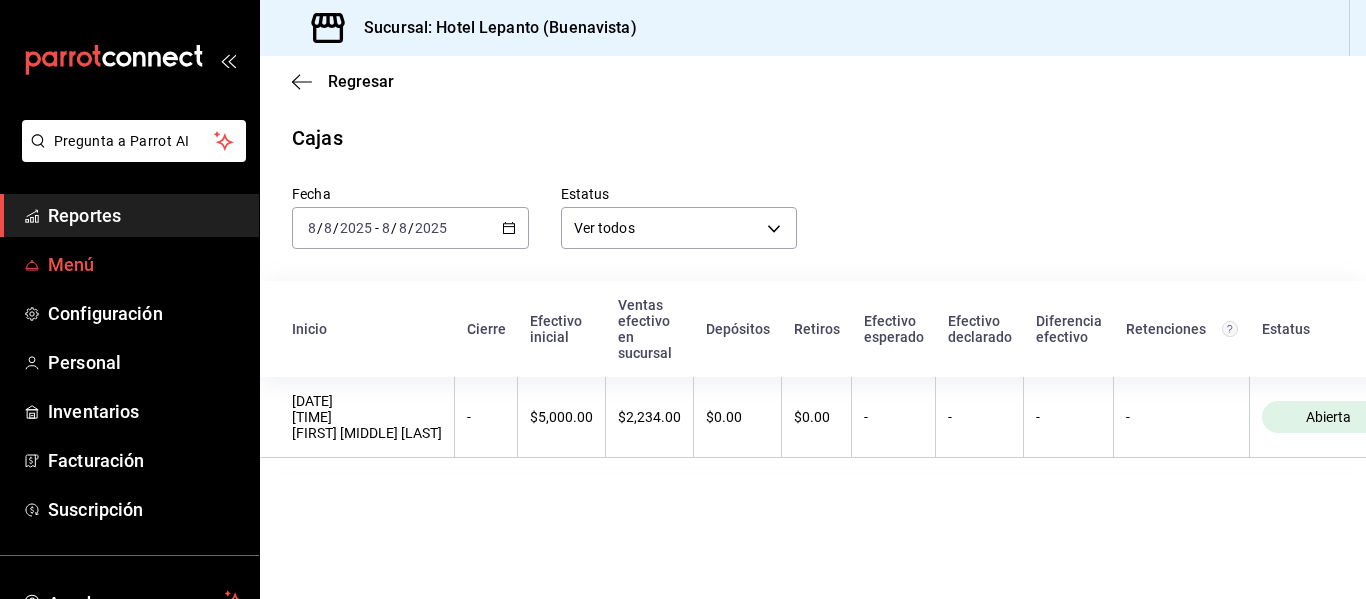 click on "Menú" at bounding box center [145, 264] 